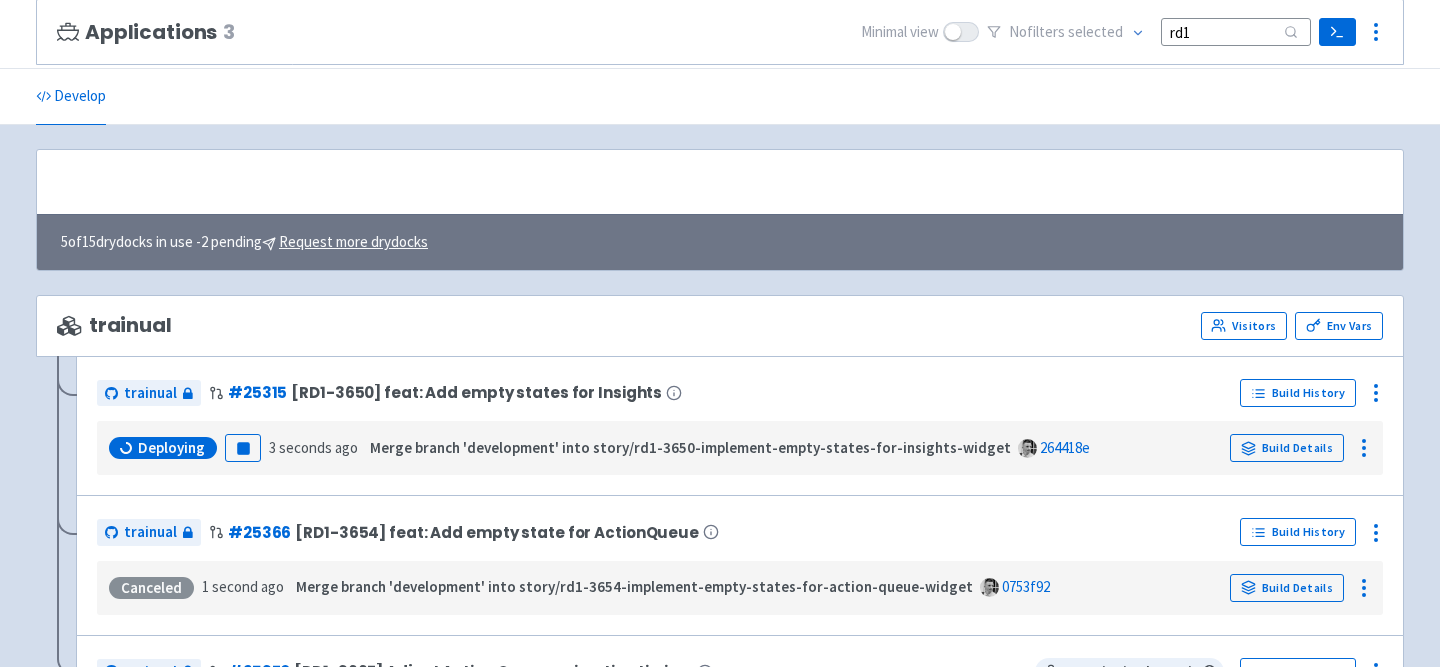 scroll, scrollTop: 217, scrollLeft: 0, axis: vertical 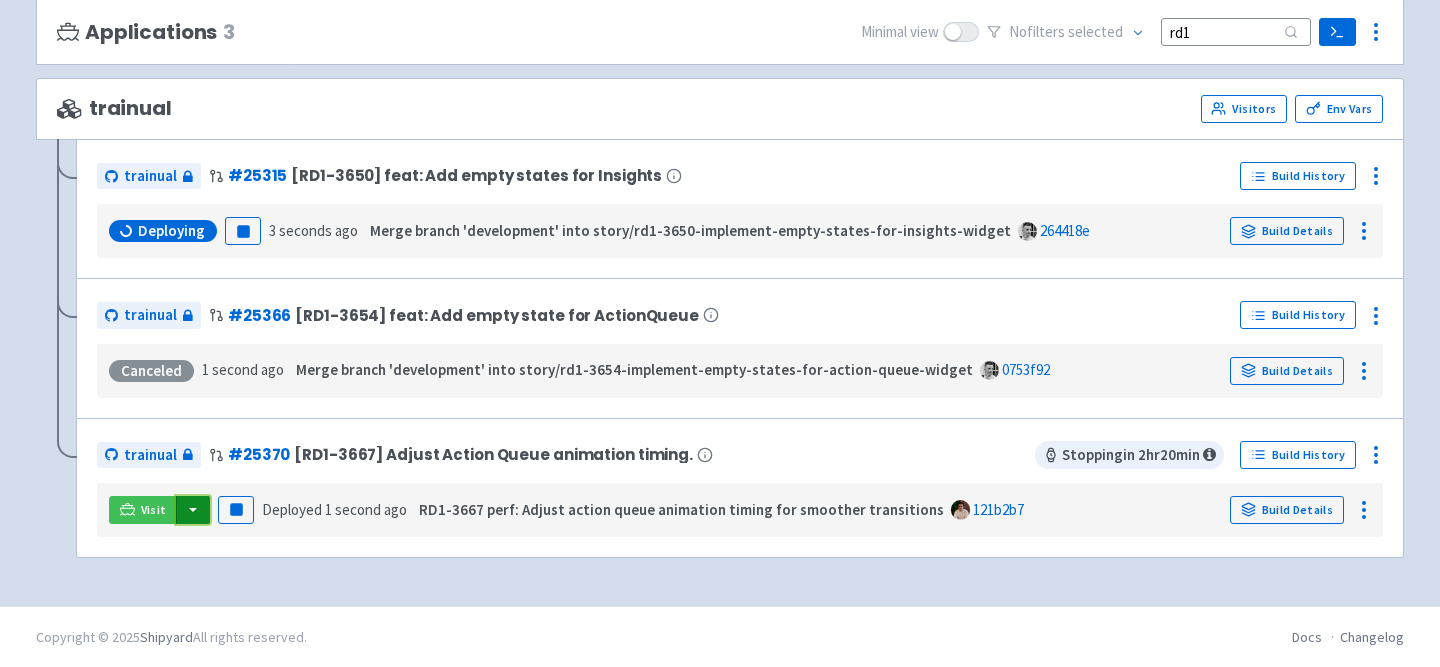 click at bounding box center [193, 510] 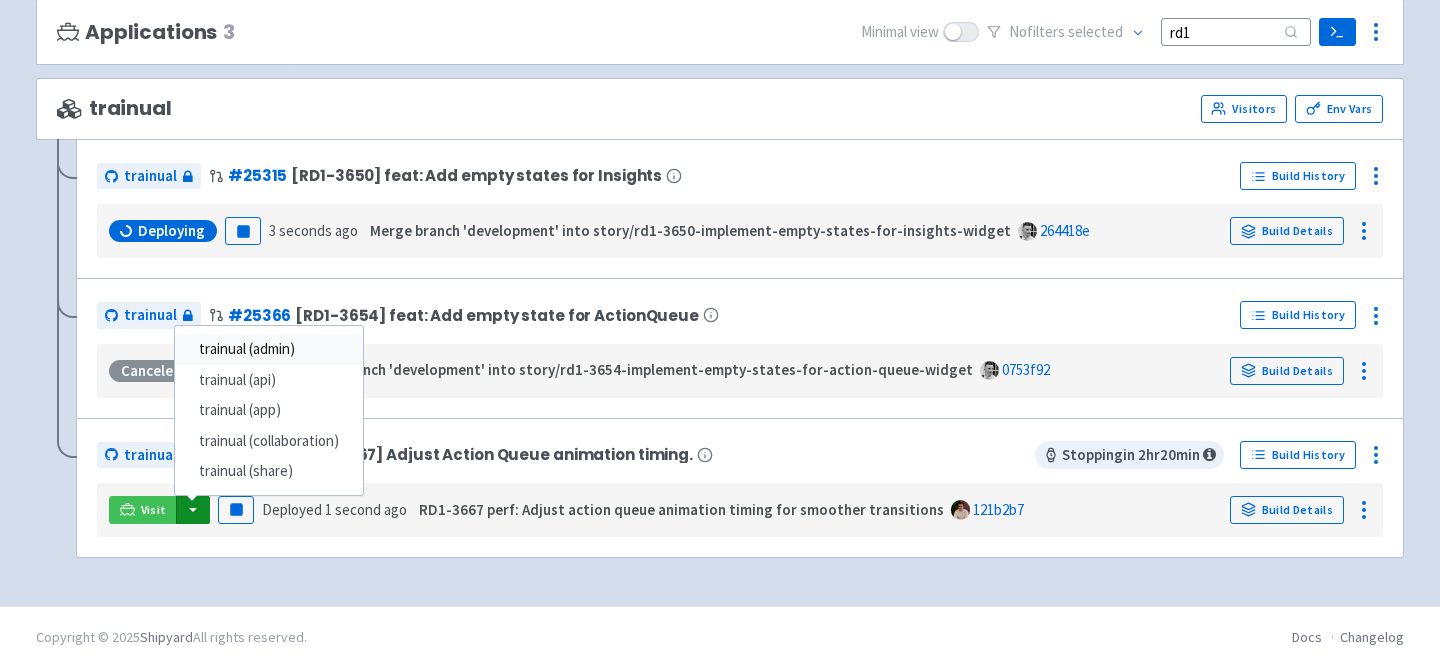 click on "trainual (admin)" at bounding box center [269, 349] 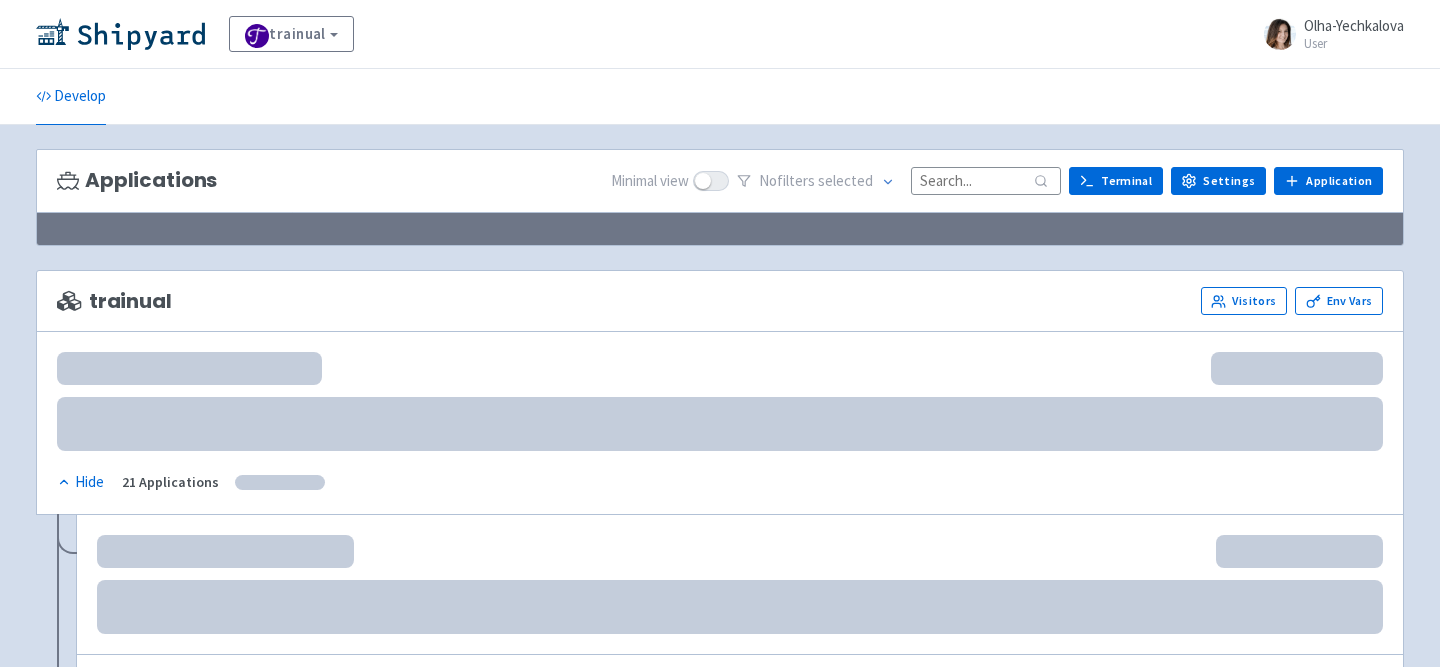 scroll, scrollTop: 217, scrollLeft: 0, axis: vertical 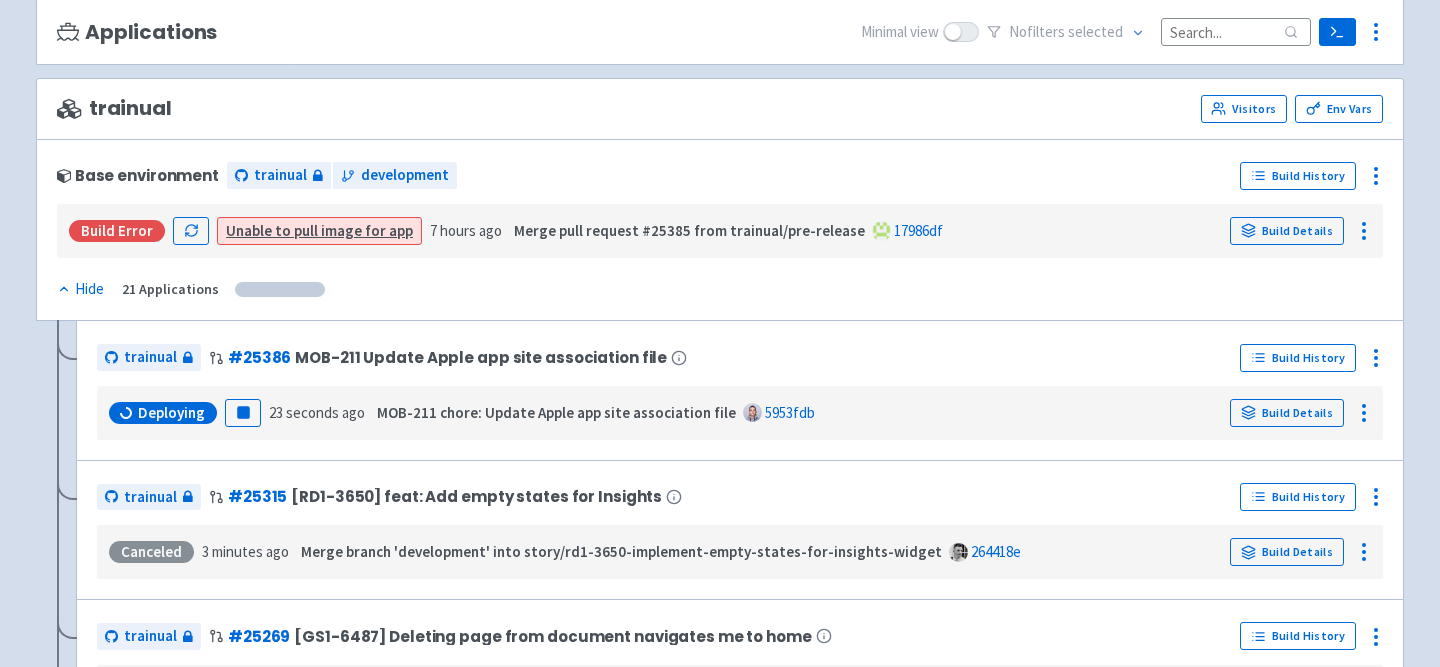 click at bounding box center (1236, 31) 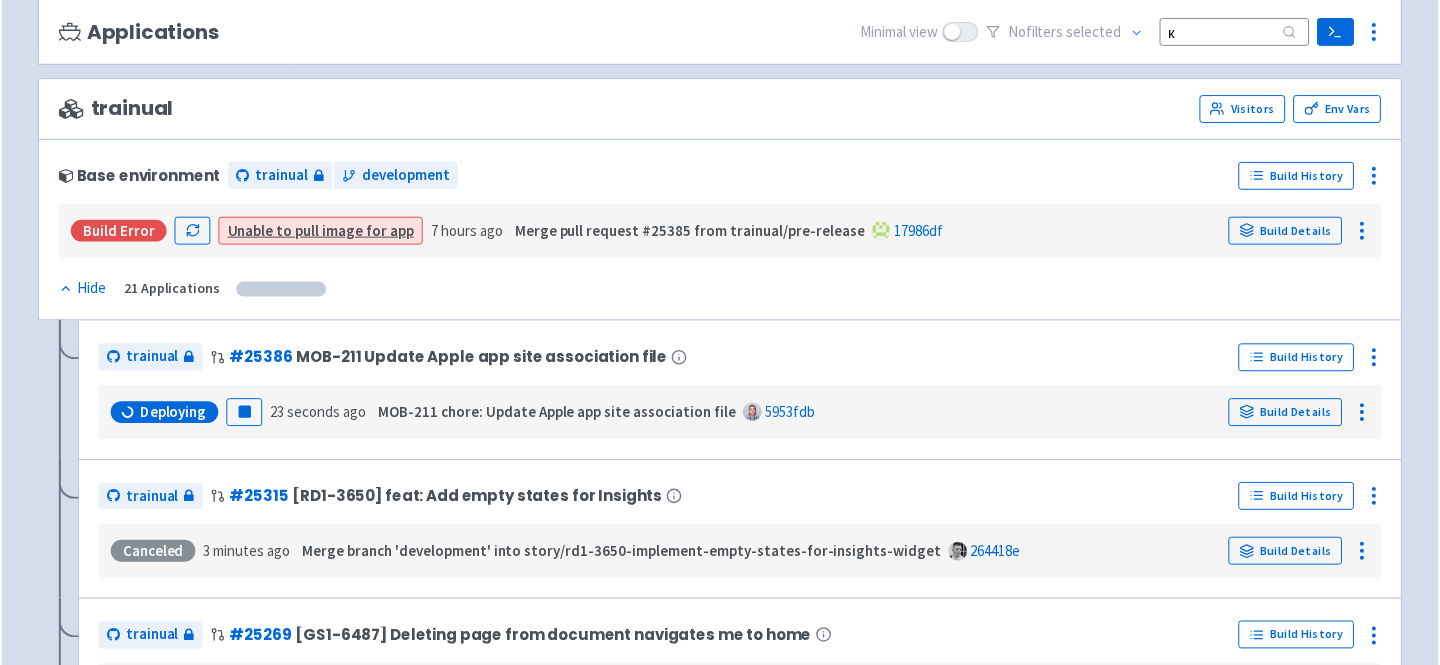 scroll, scrollTop: 0, scrollLeft: 0, axis: both 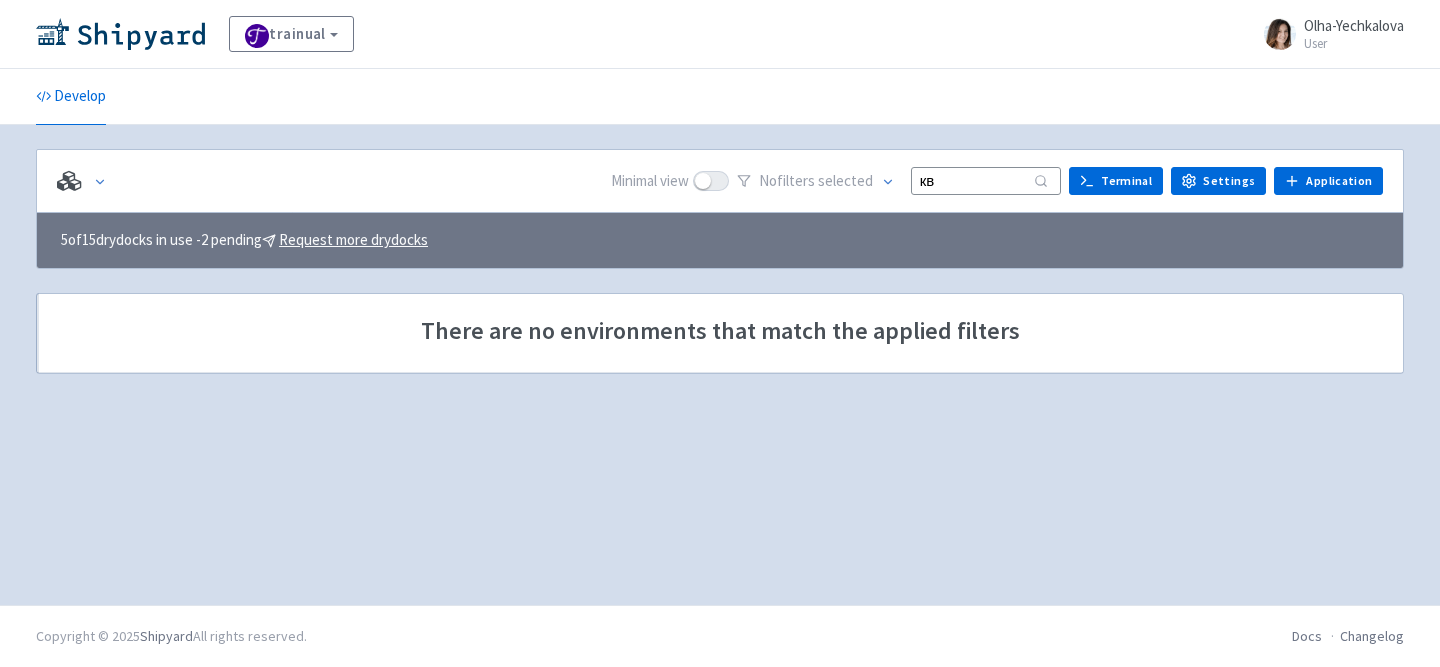 type on "к" 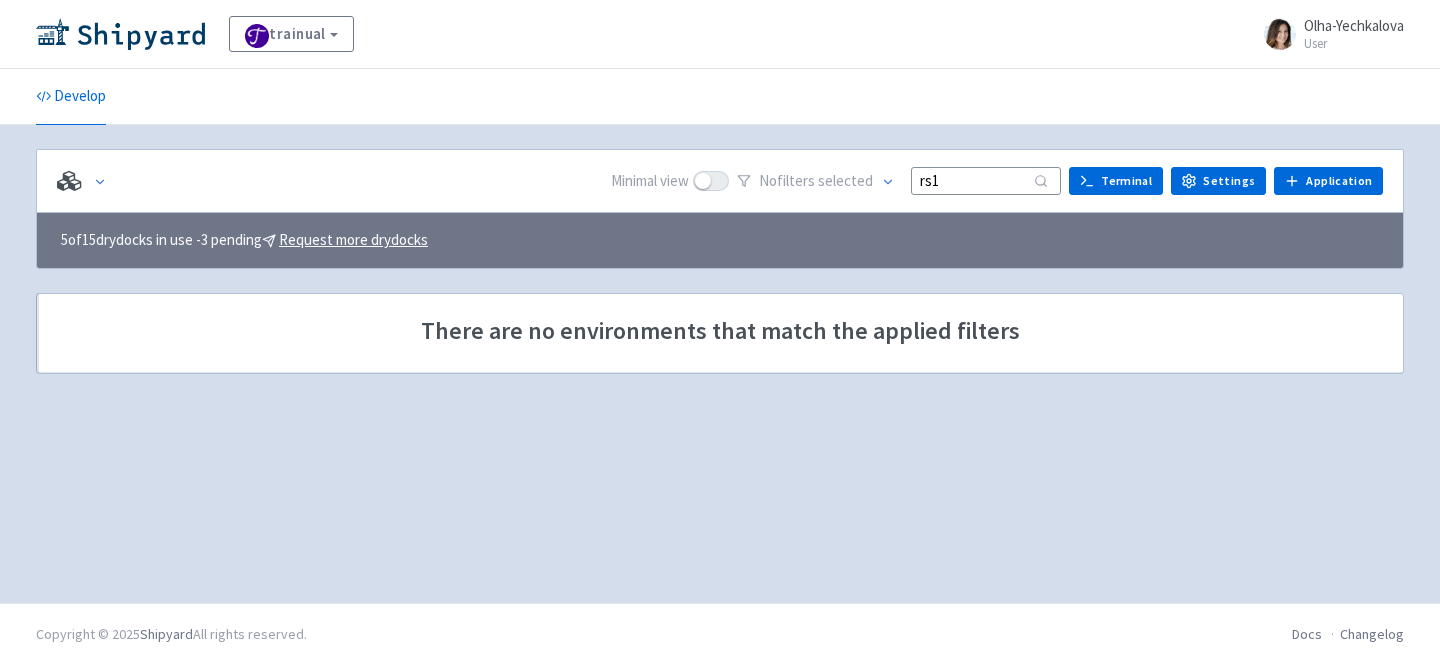 click on "rs1" at bounding box center [986, 180] 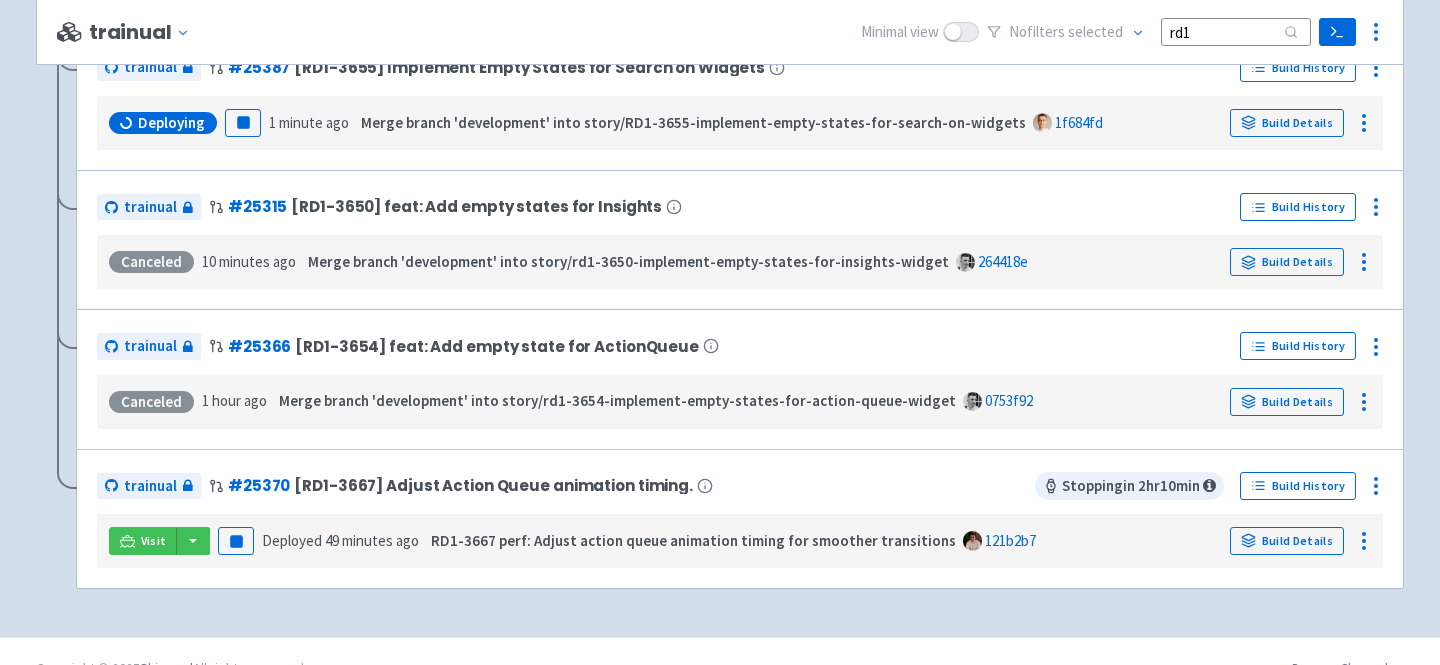 scroll, scrollTop: 361, scrollLeft: 0, axis: vertical 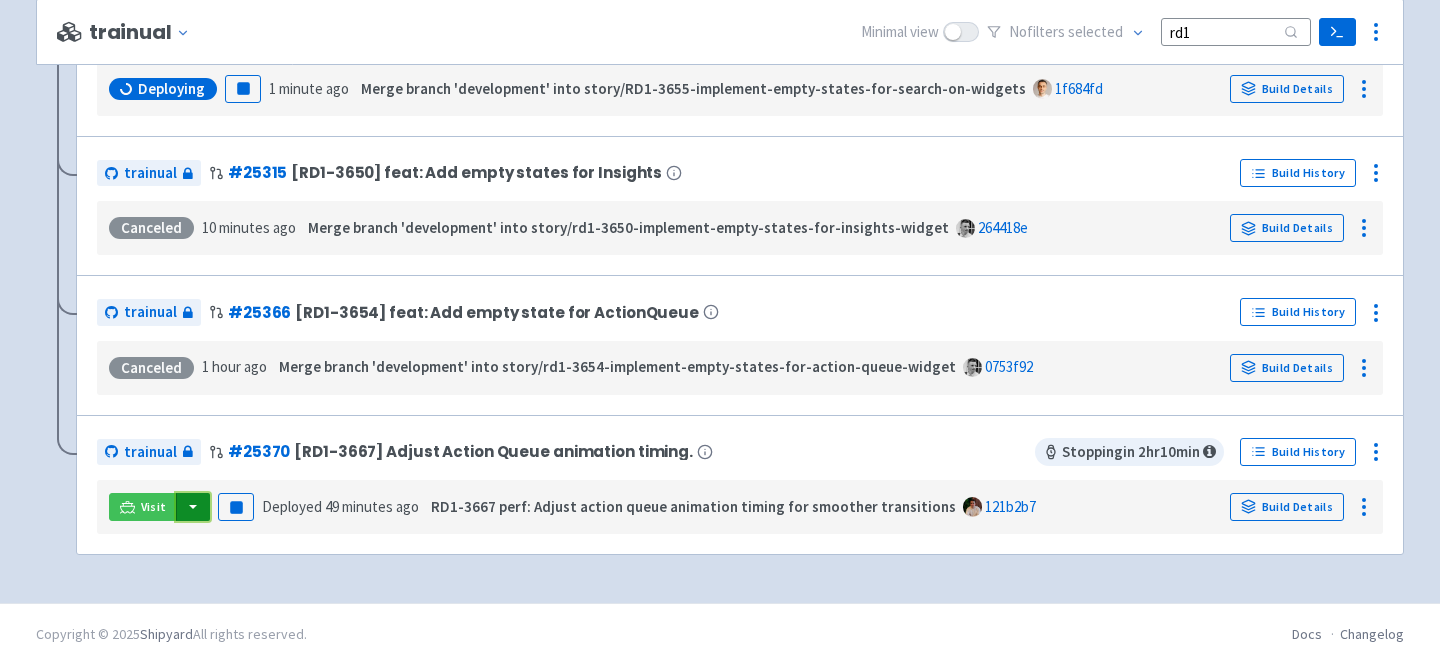 click at bounding box center [193, 507] 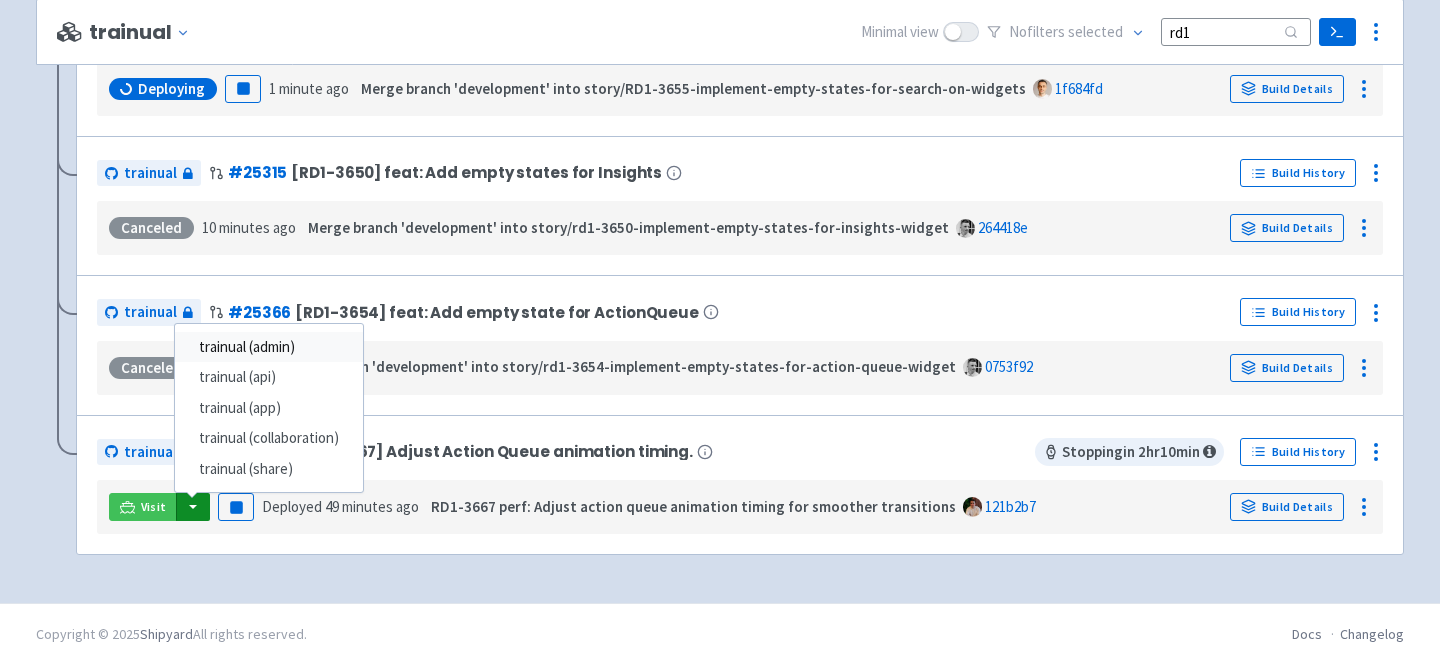 click on "trainual (admin)" at bounding box center [269, 347] 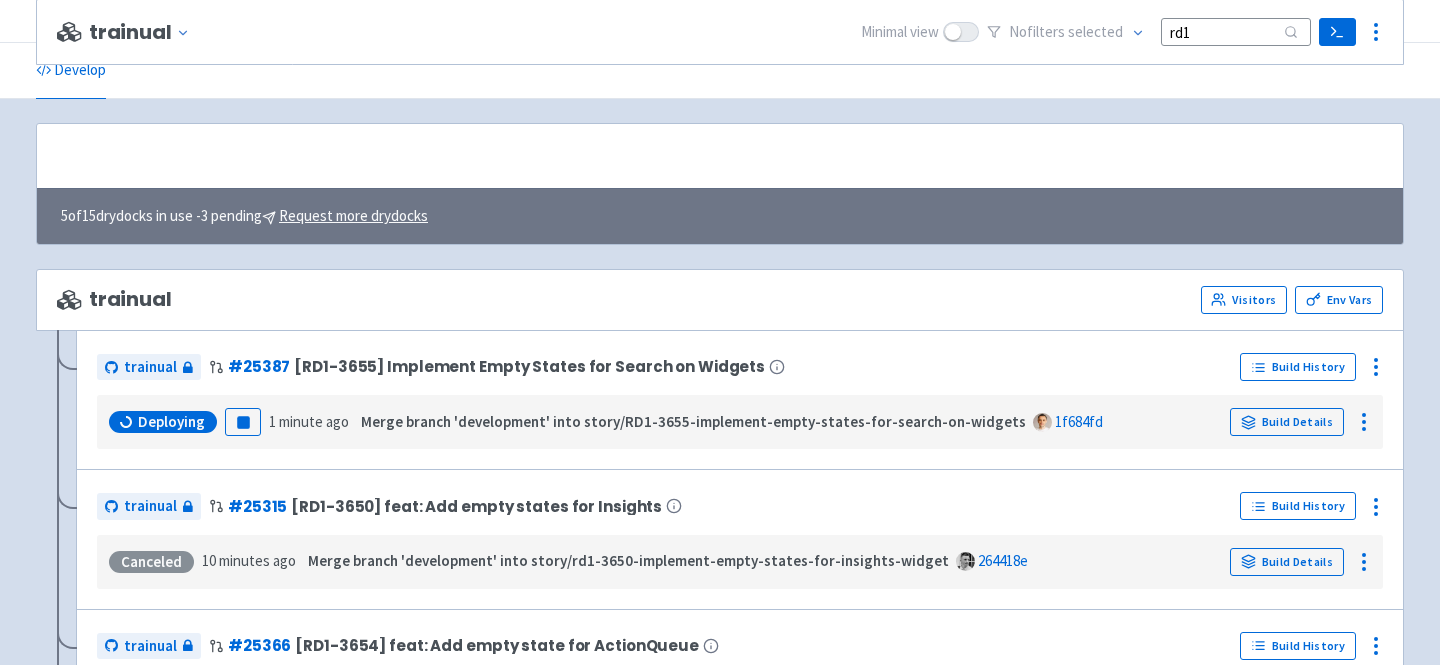 scroll, scrollTop: 0, scrollLeft: 0, axis: both 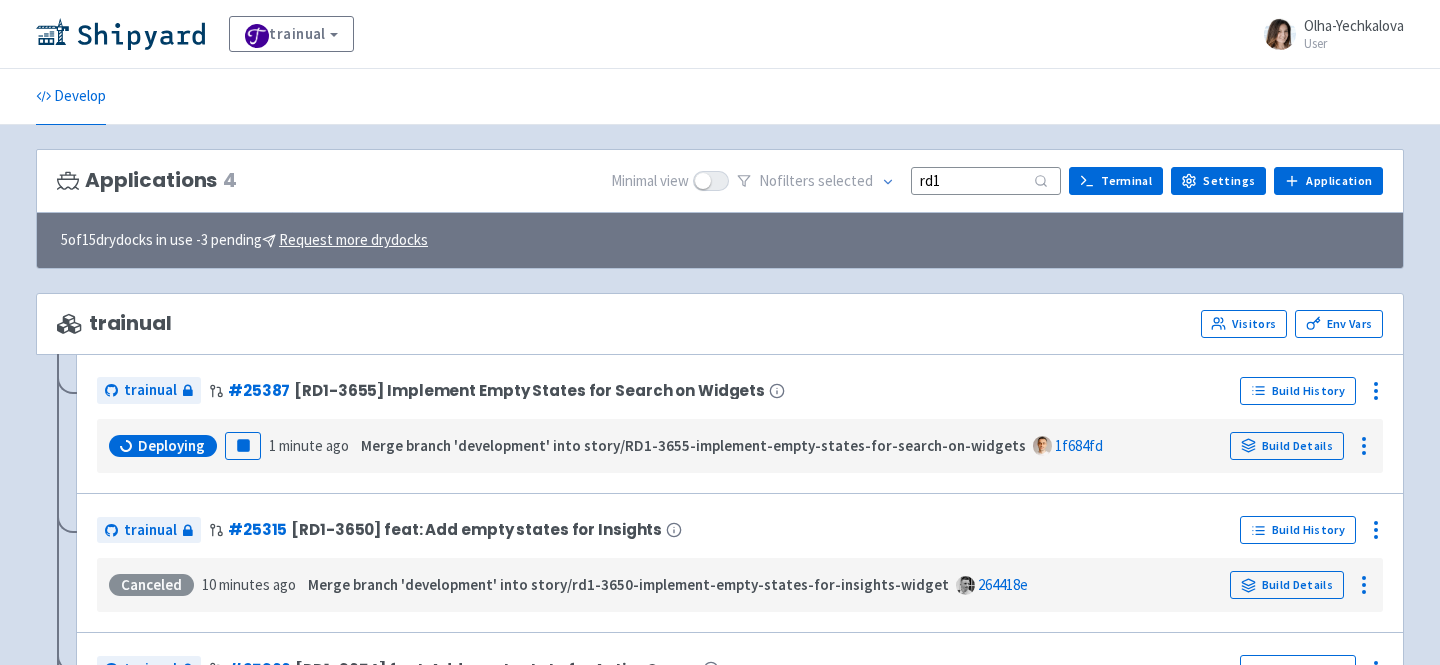 click on "rd1" at bounding box center (986, 180) 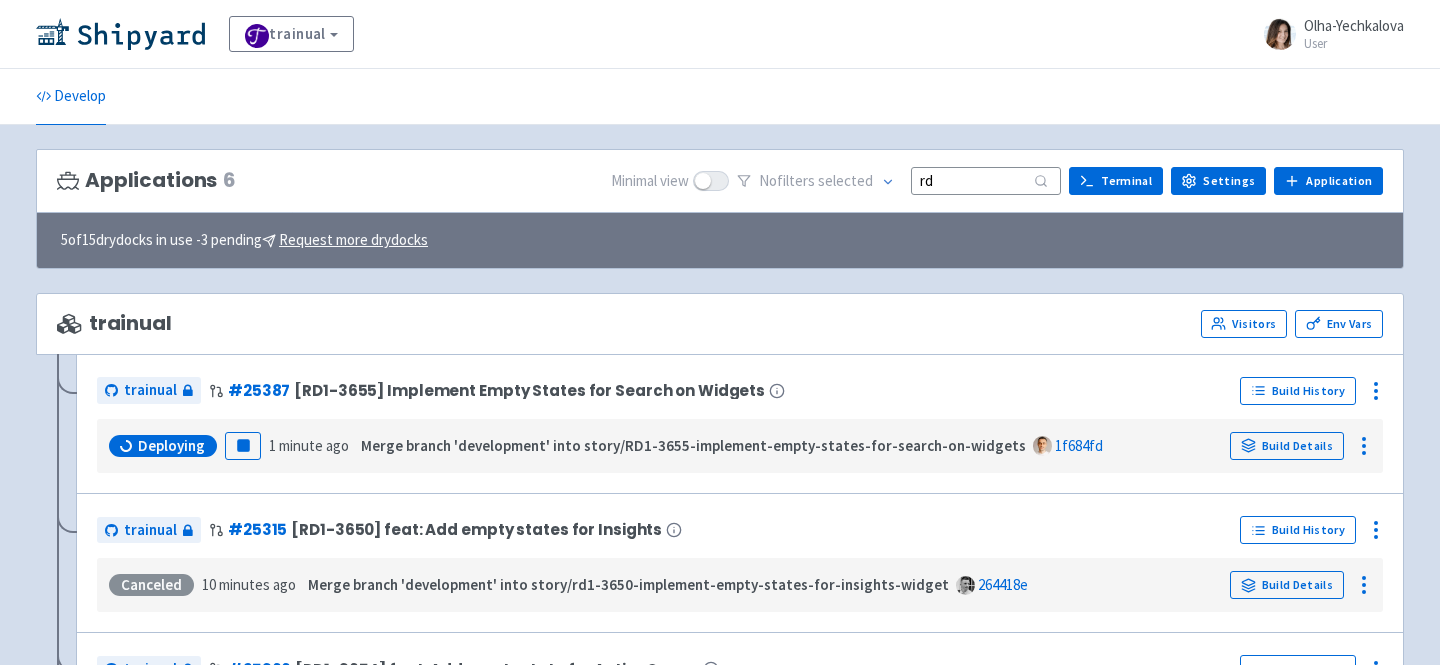 type on "r" 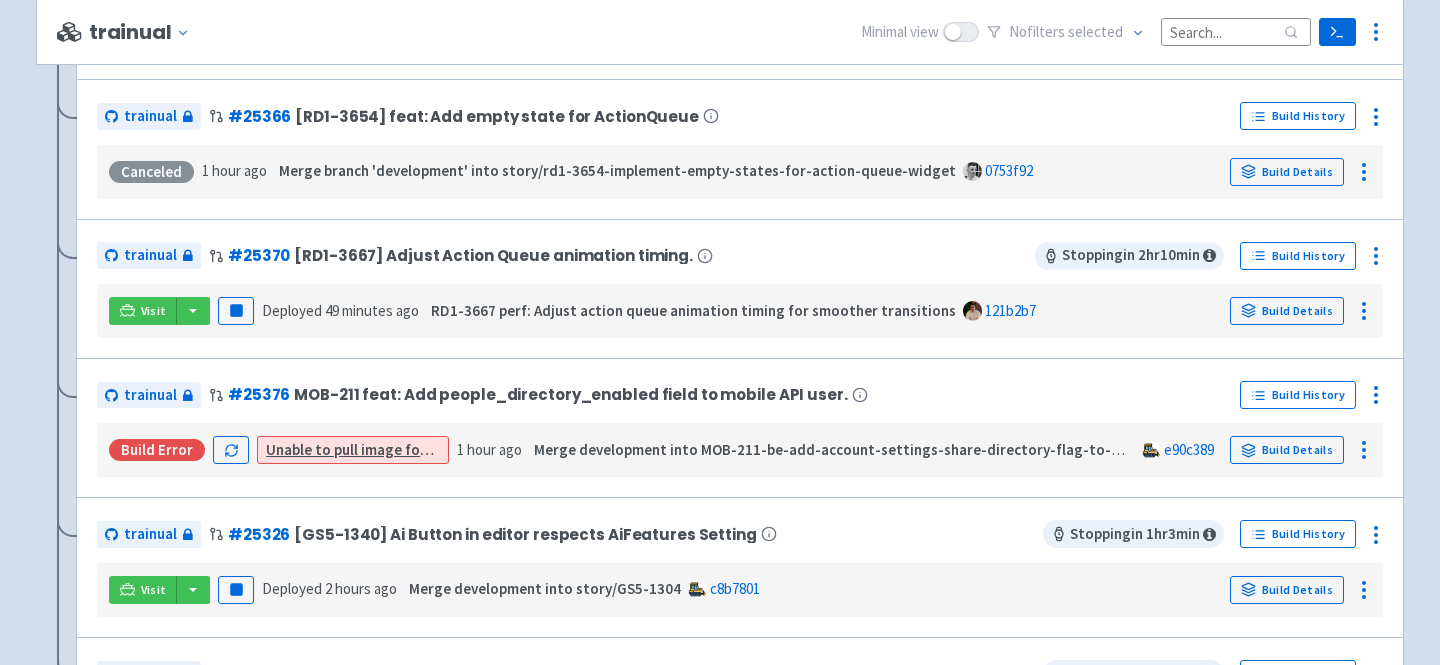 scroll, scrollTop: 1042, scrollLeft: 0, axis: vertical 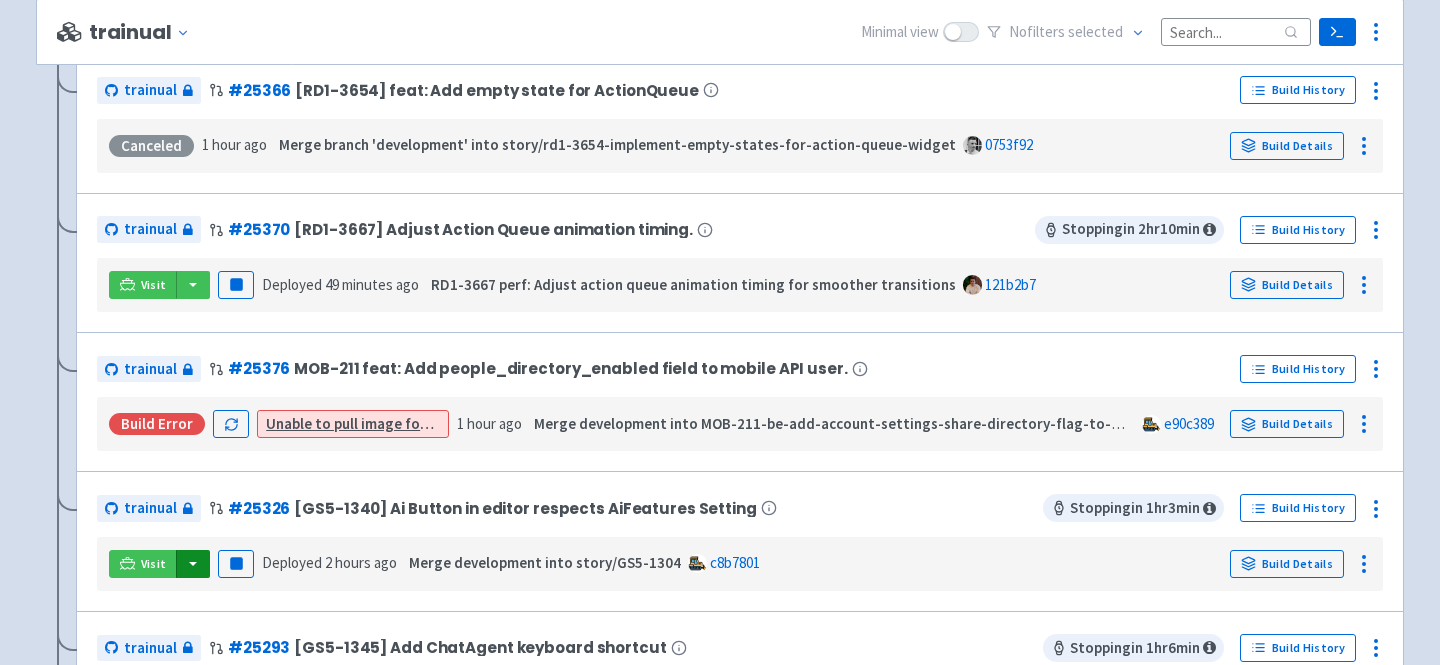 type 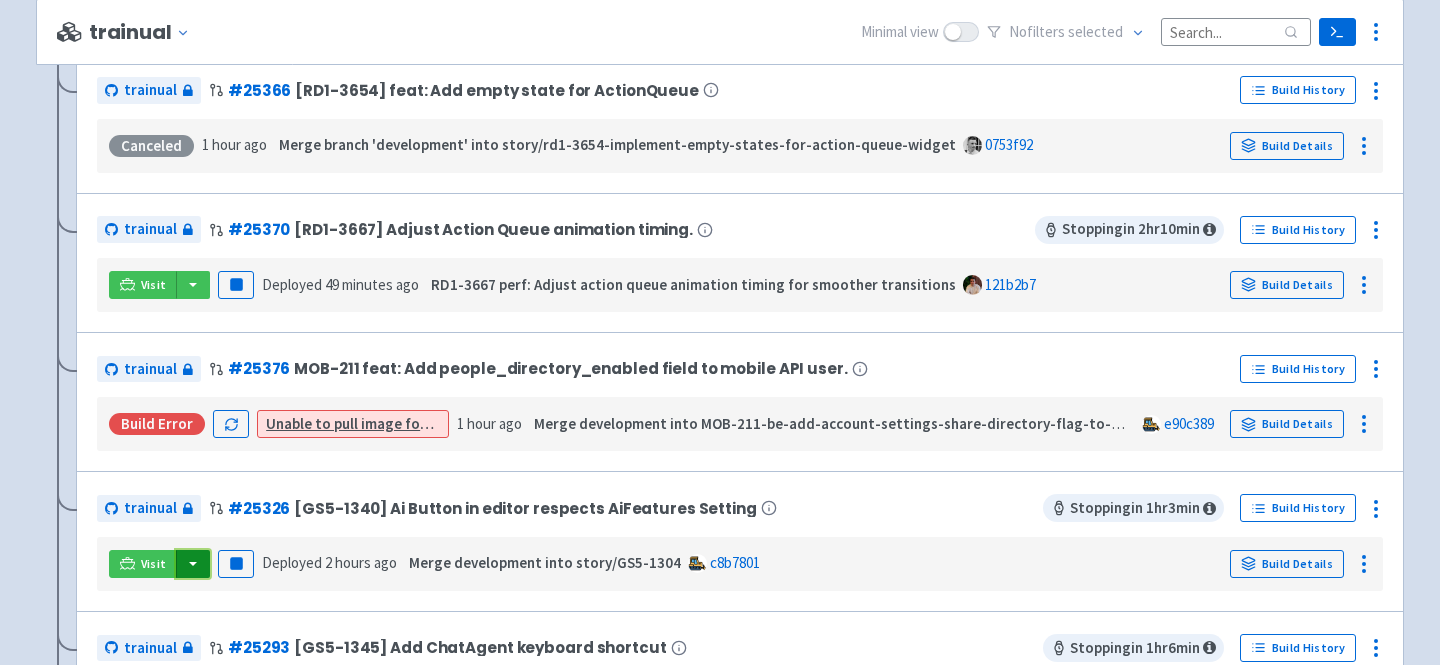 click at bounding box center [193, 564] 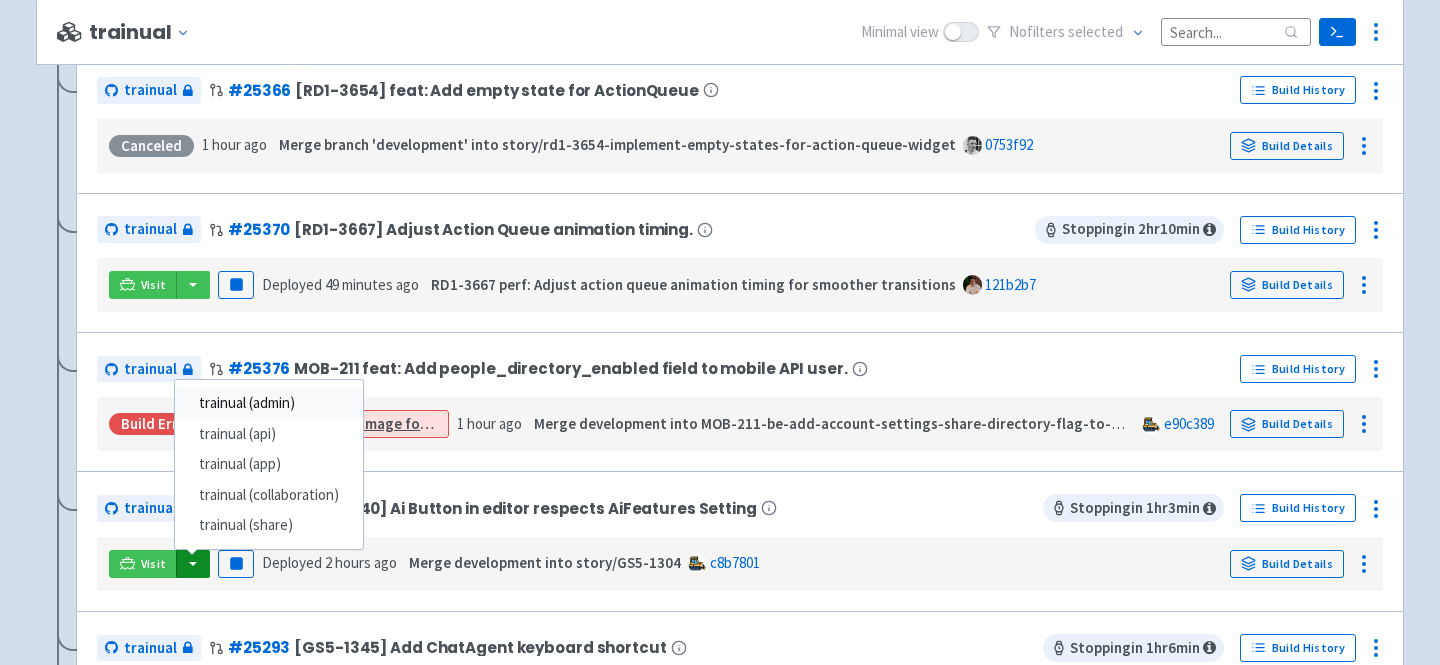 click on "trainual (admin)" at bounding box center (269, 403) 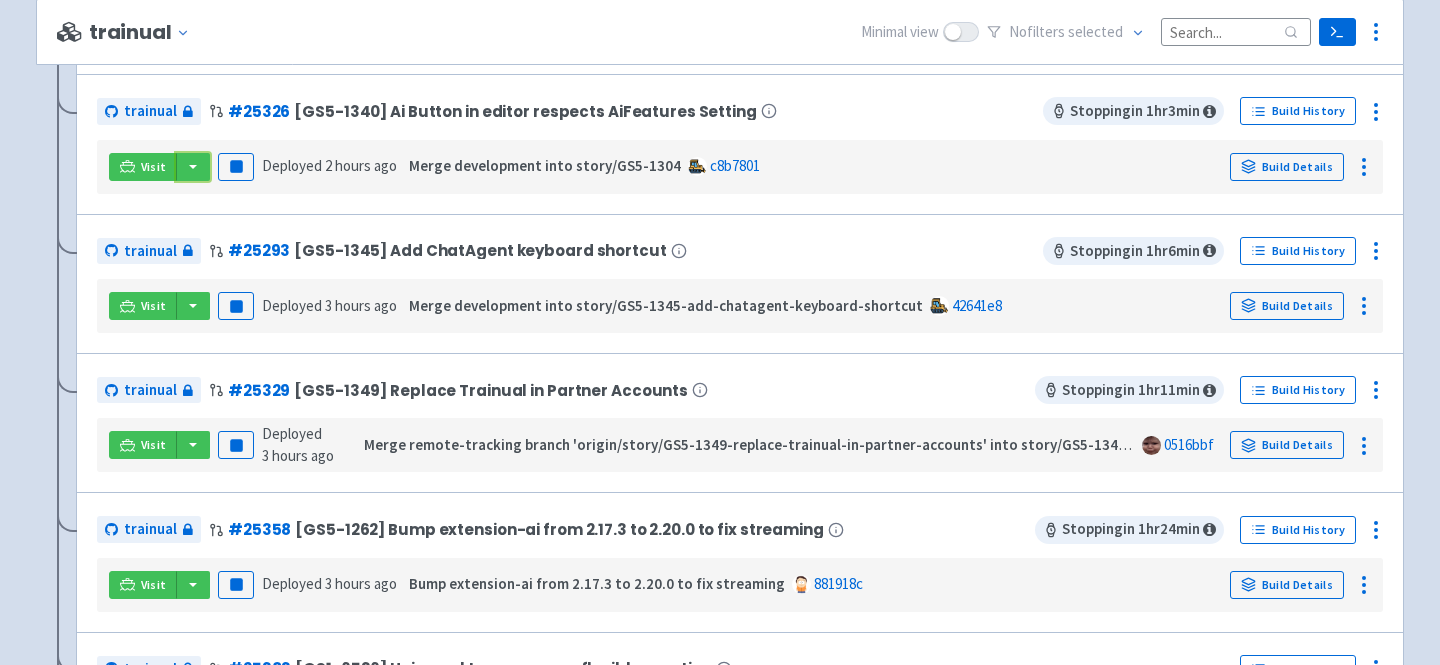 scroll, scrollTop: 1458, scrollLeft: 0, axis: vertical 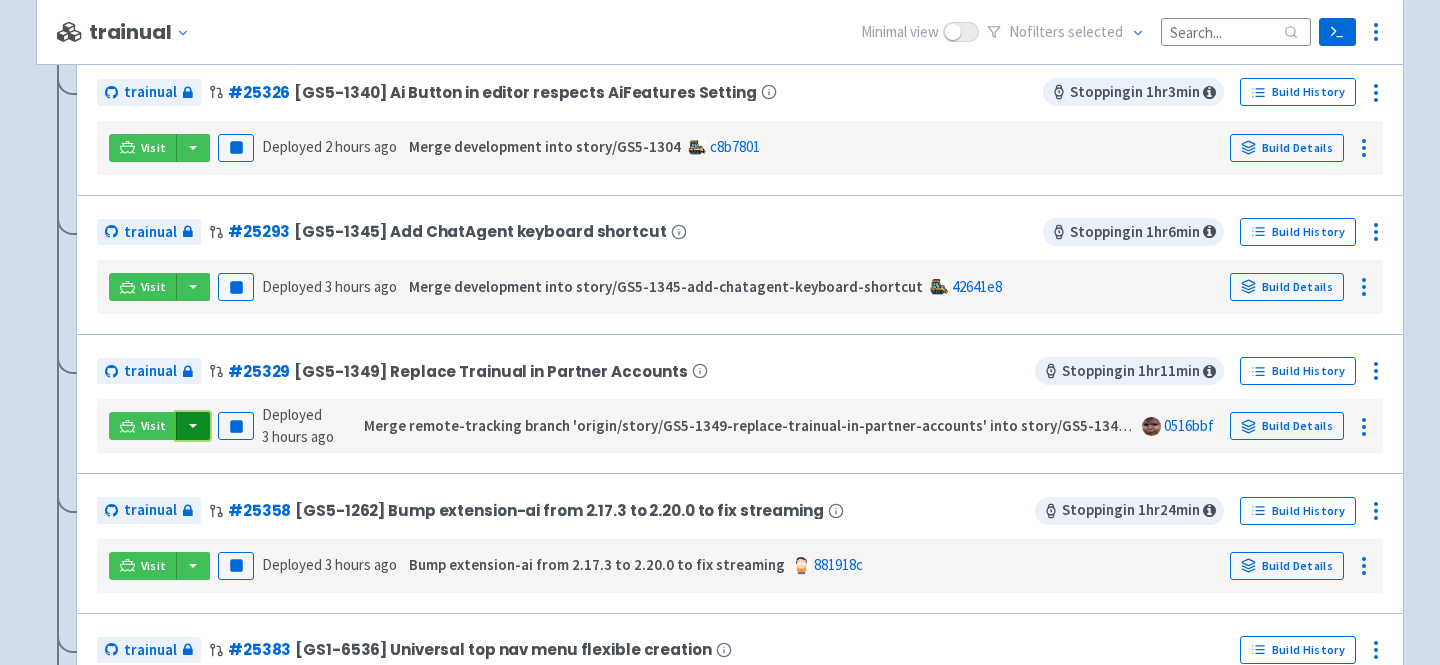 click at bounding box center (193, 426) 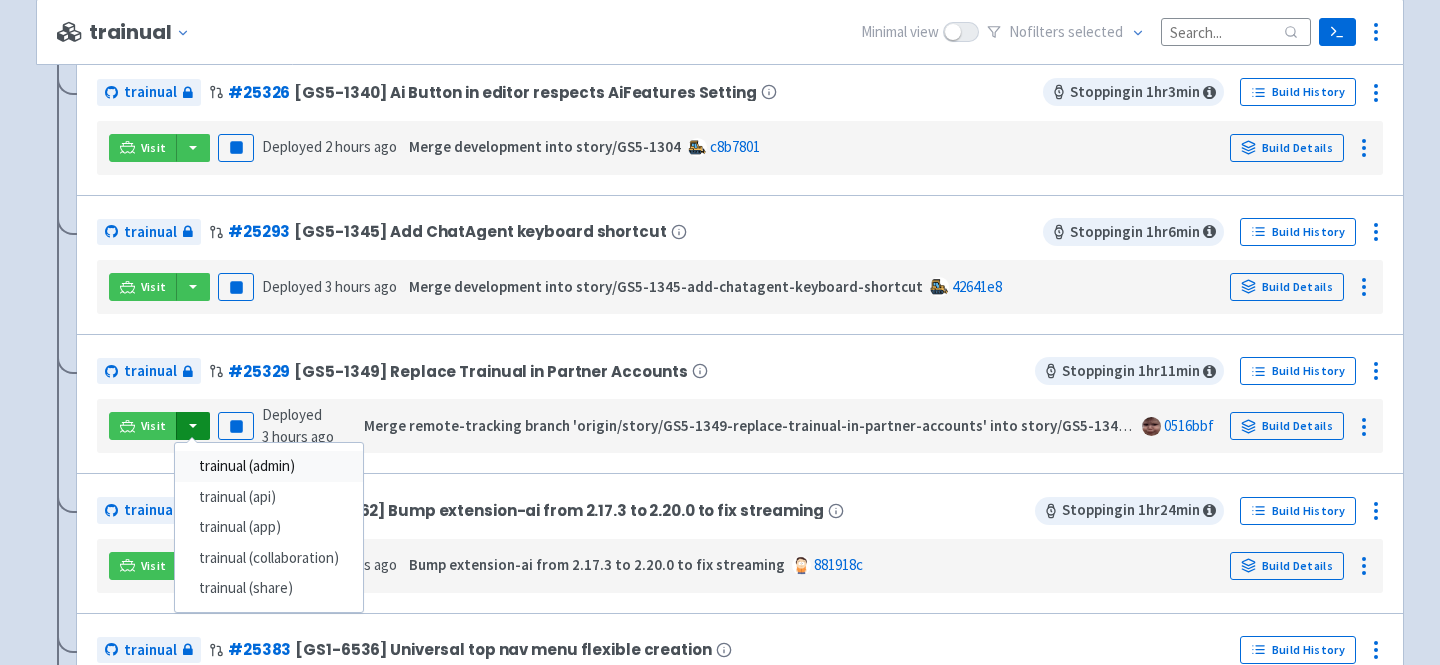 click on "trainual (admin)" at bounding box center (269, 466) 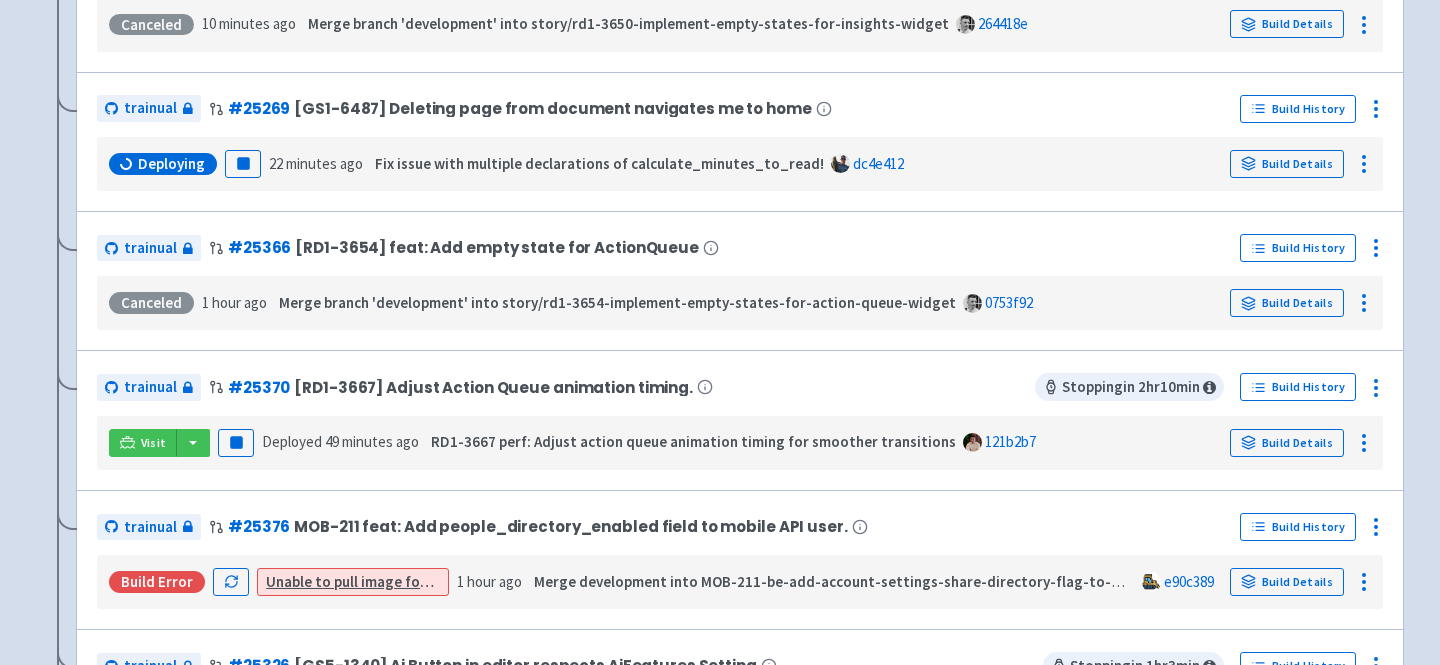 scroll, scrollTop: 0, scrollLeft: 0, axis: both 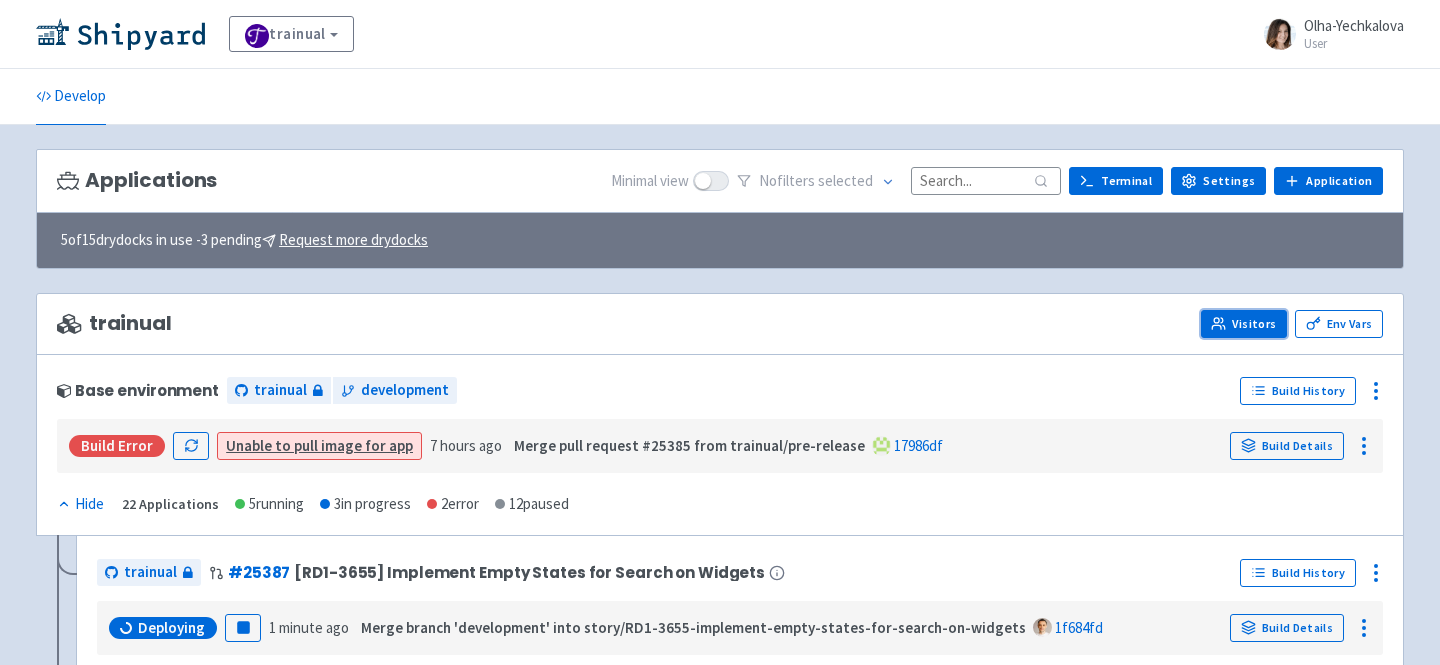 click 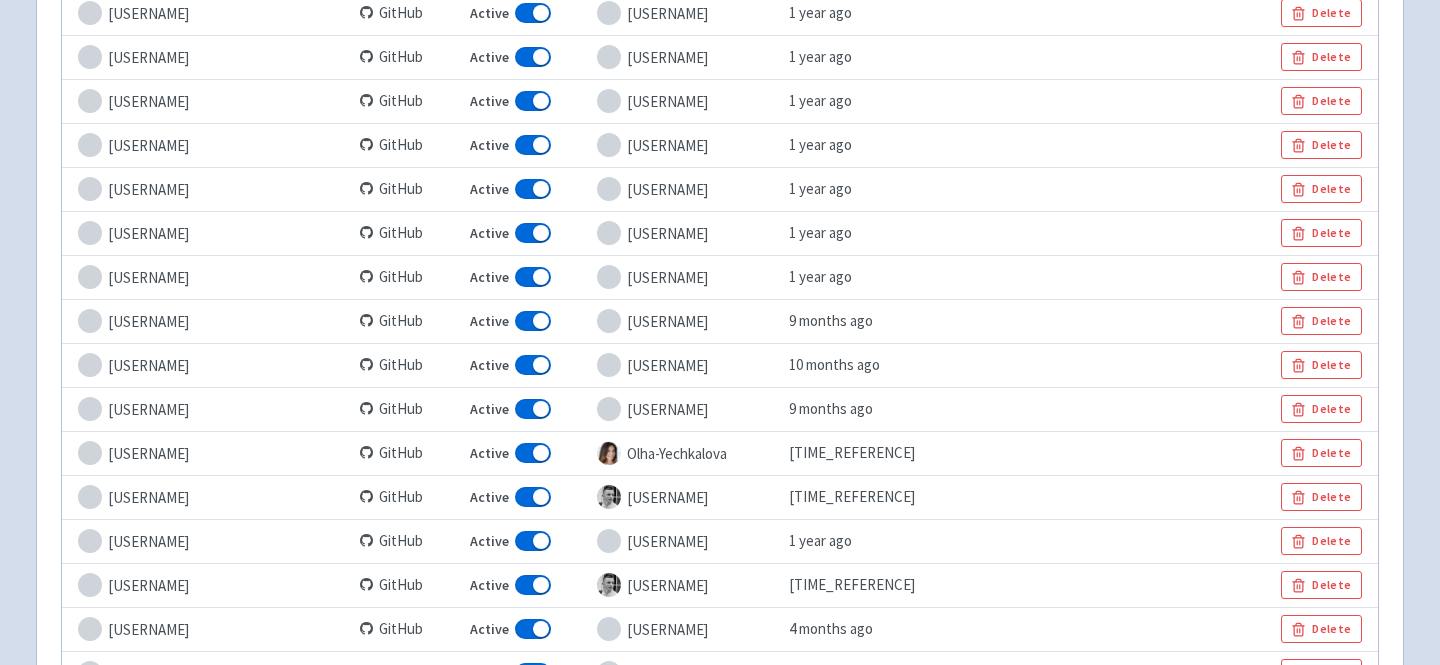 scroll, scrollTop: 1916, scrollLeft: 0, axis: vertical 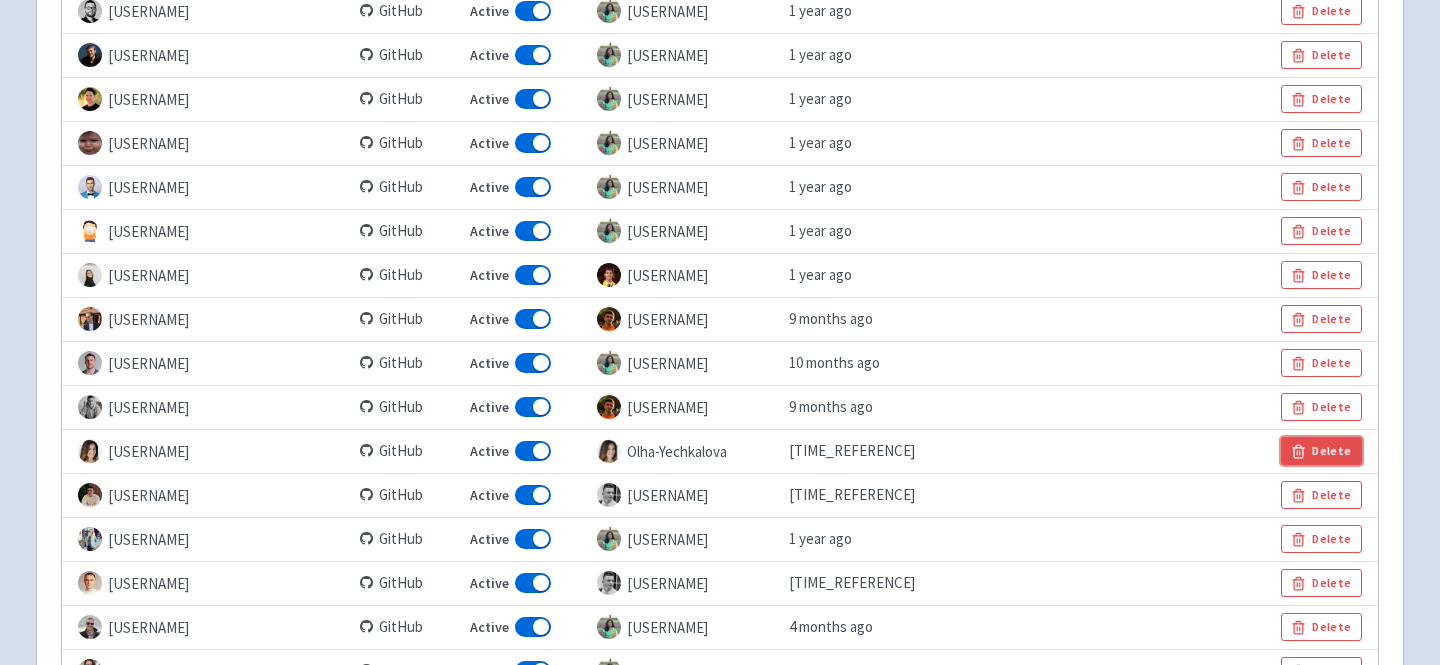 click on "Delete" at bounding box center (1321, 451) 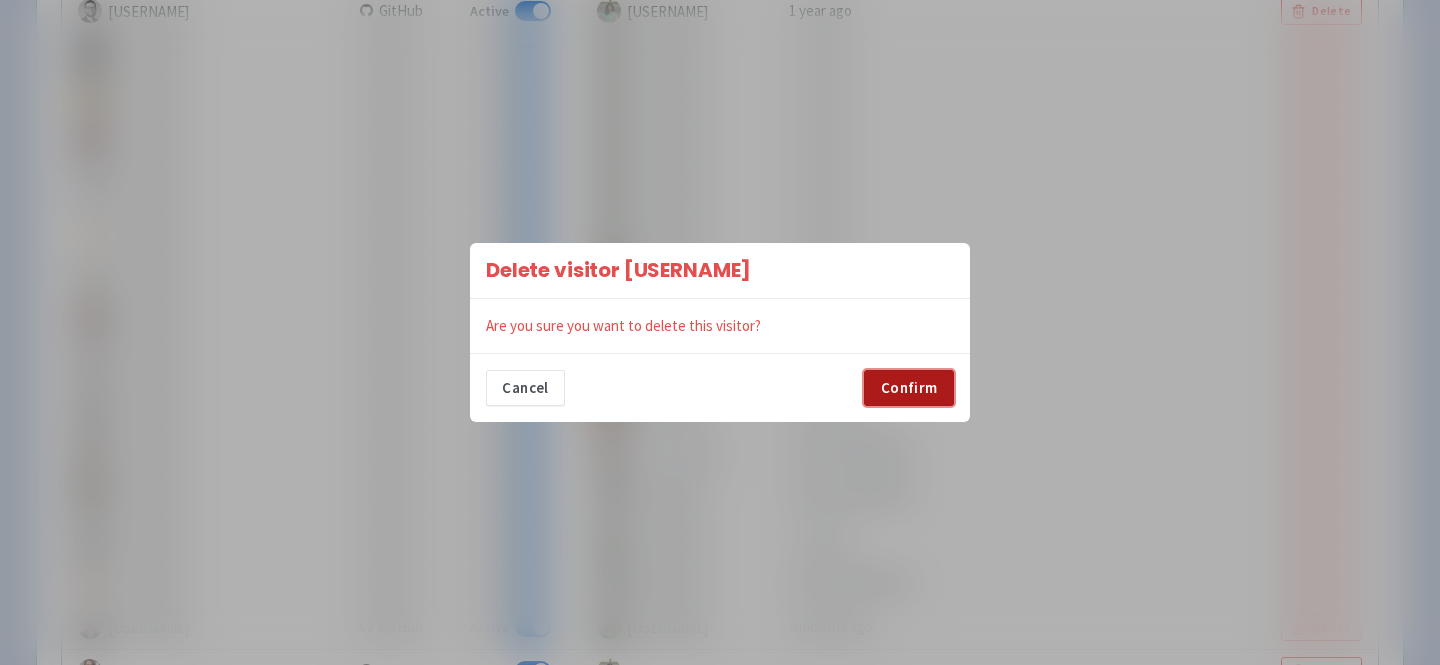 click on "Confirm" at bounding box center [909, 388] 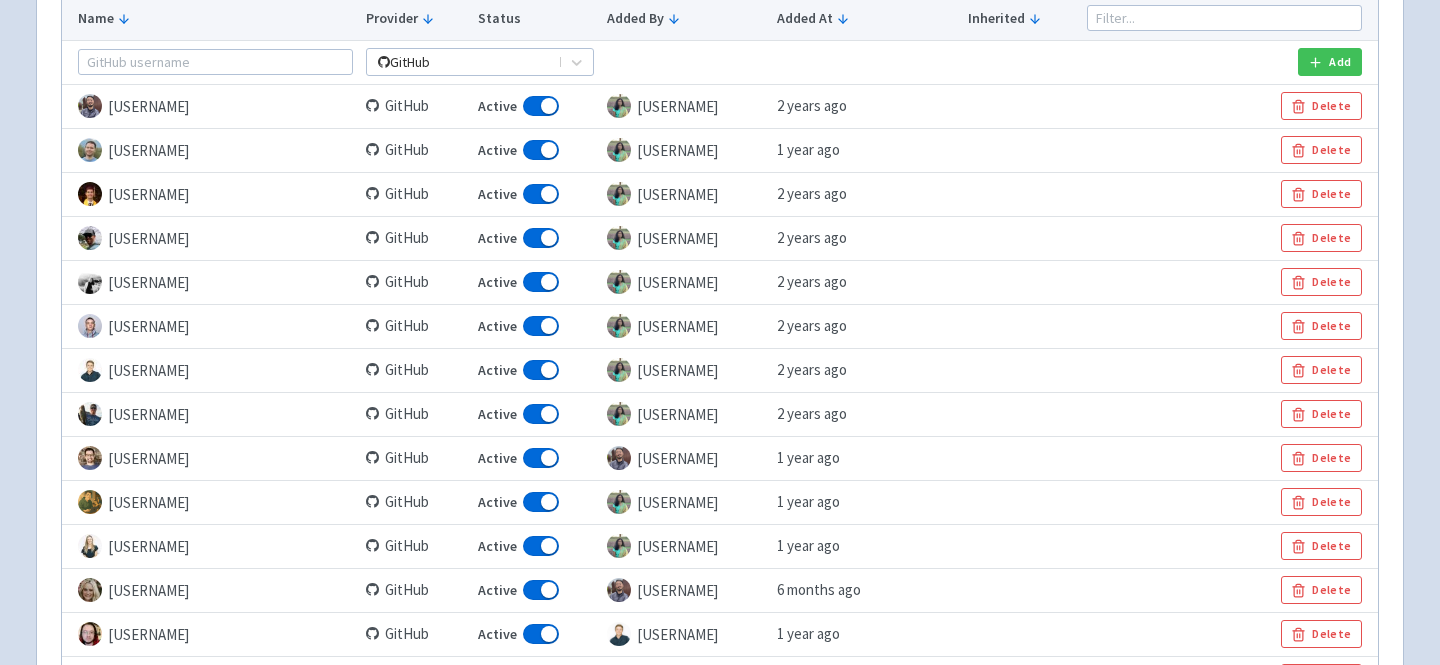 scroll, scrollTop: 0, scrollLeft: 0, axis: both 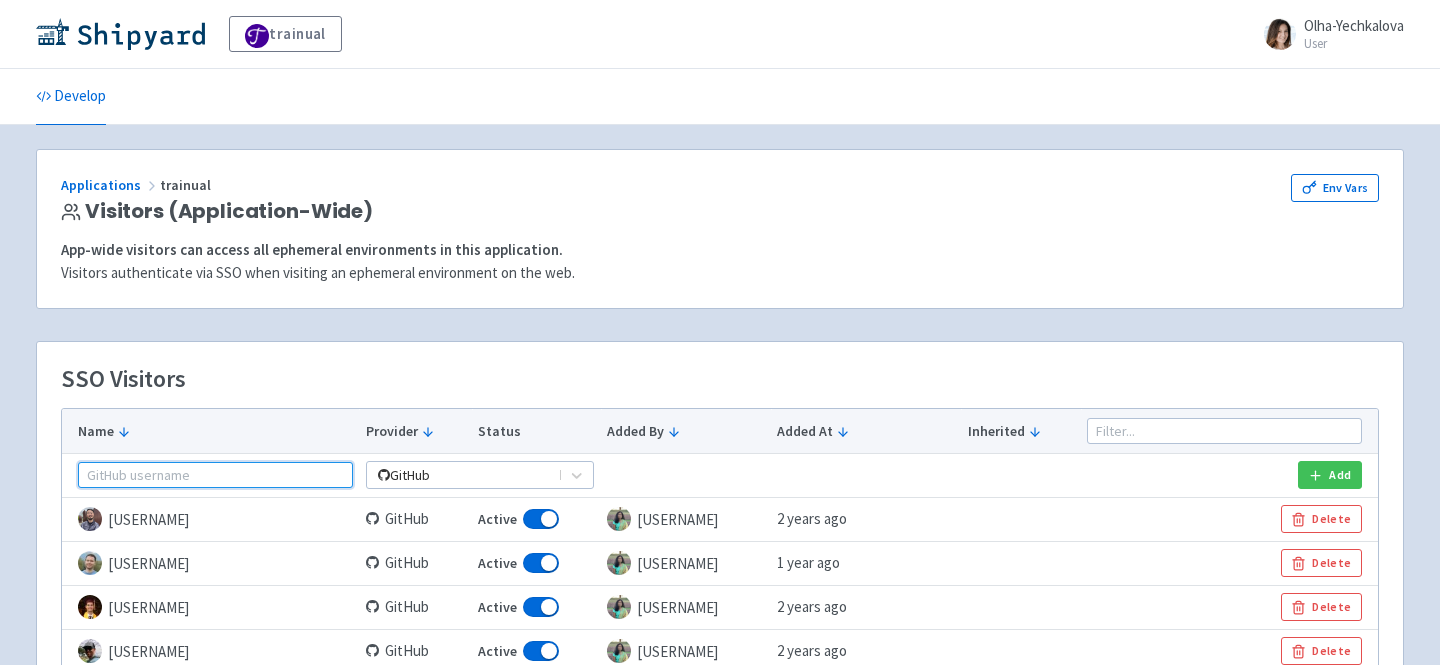 click at bounding box center (215, 475) 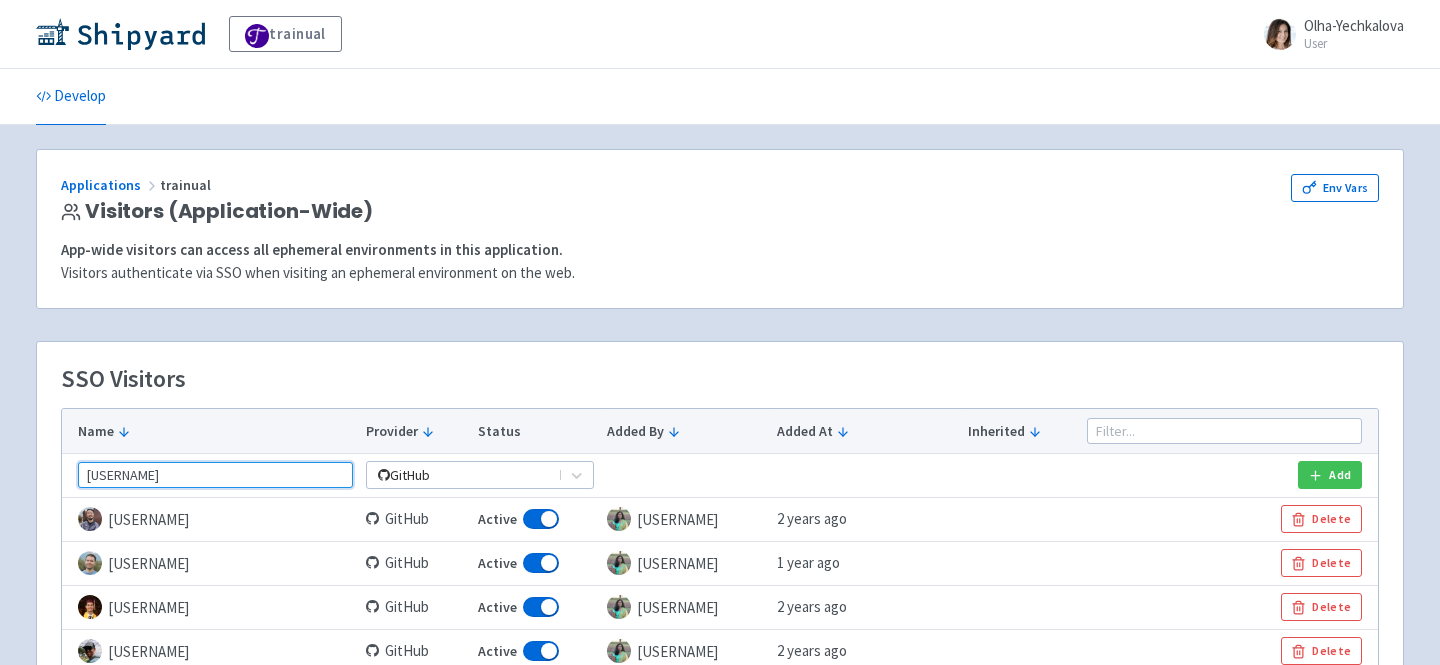click on "olha" at bounding box center (215, 475) 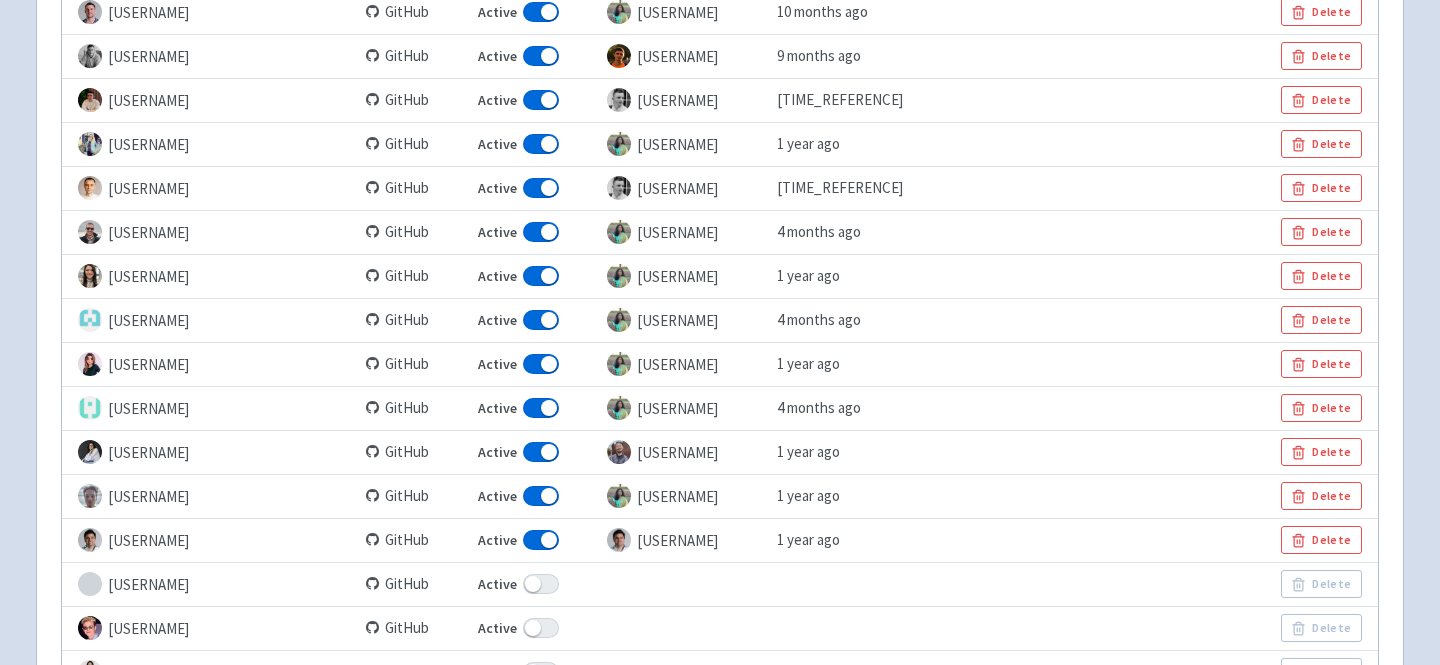 scroll, scrollTop: 2620, scrollLeft: 0, axis: vertical 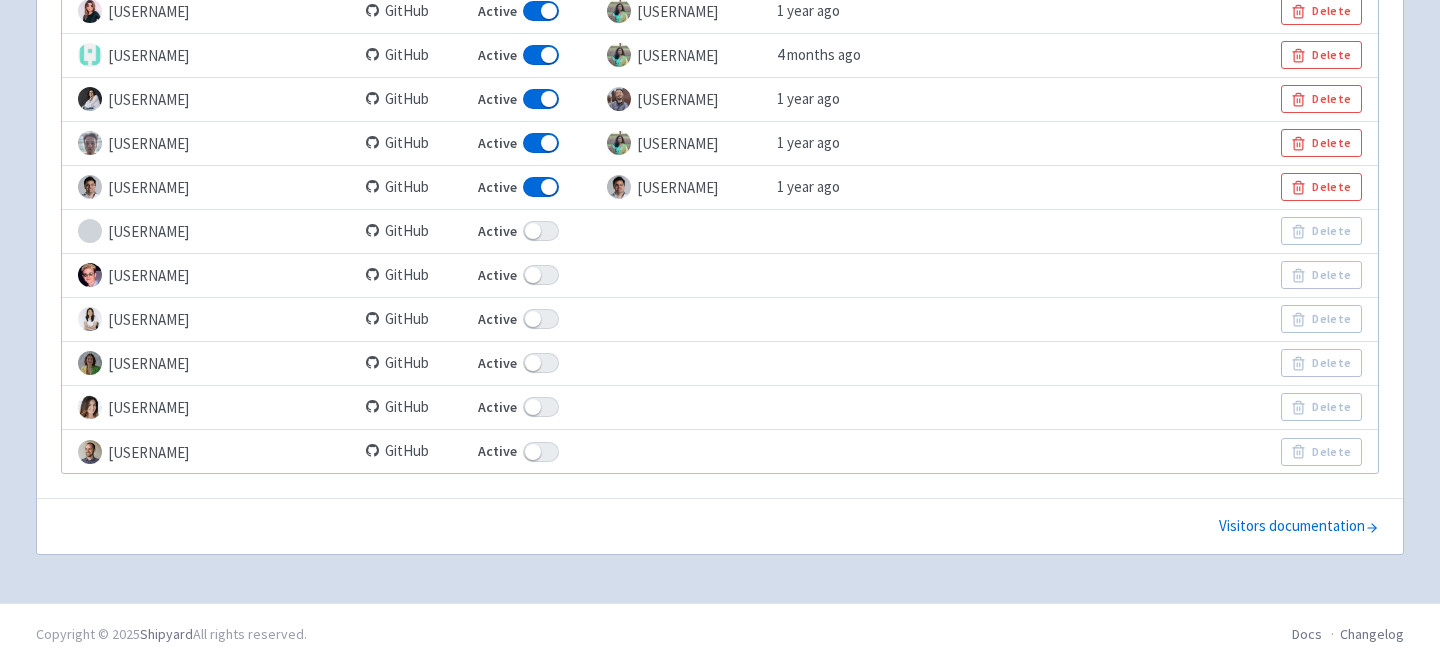 click at bounding box center (541, 407) 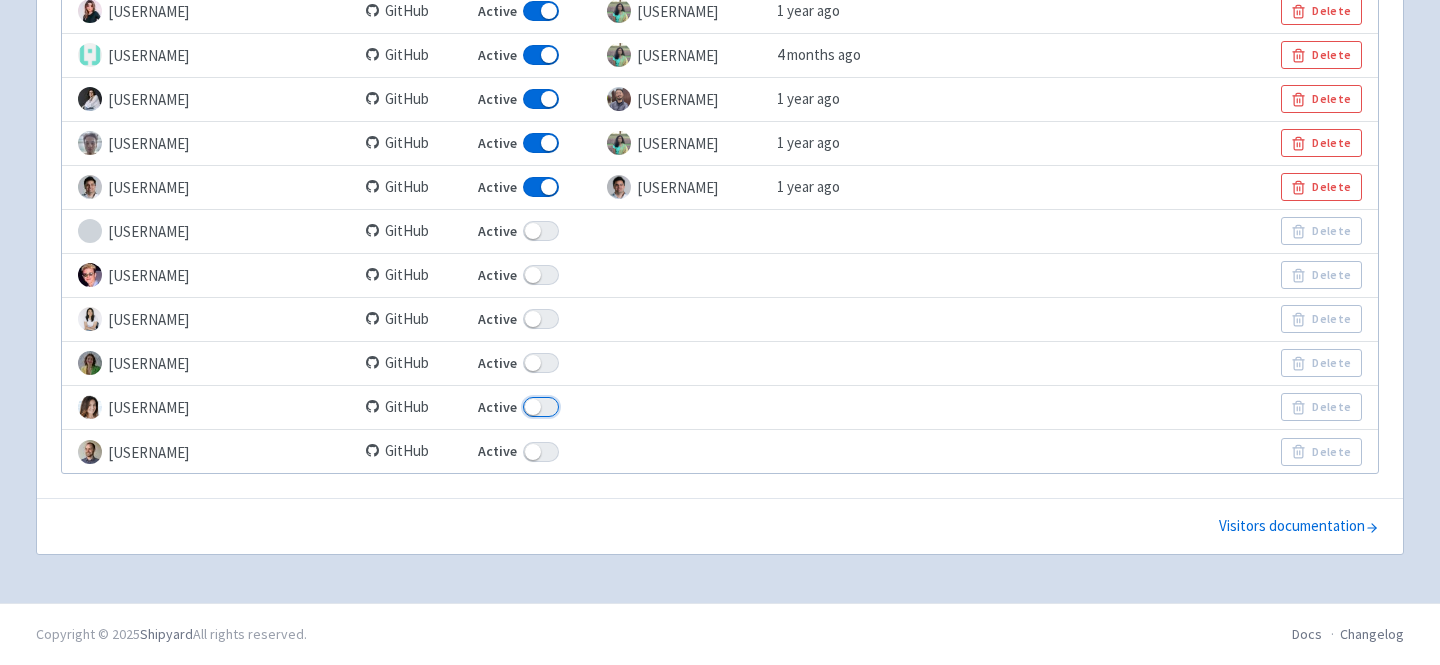 click on "Active" at bounding box center (484, 407) 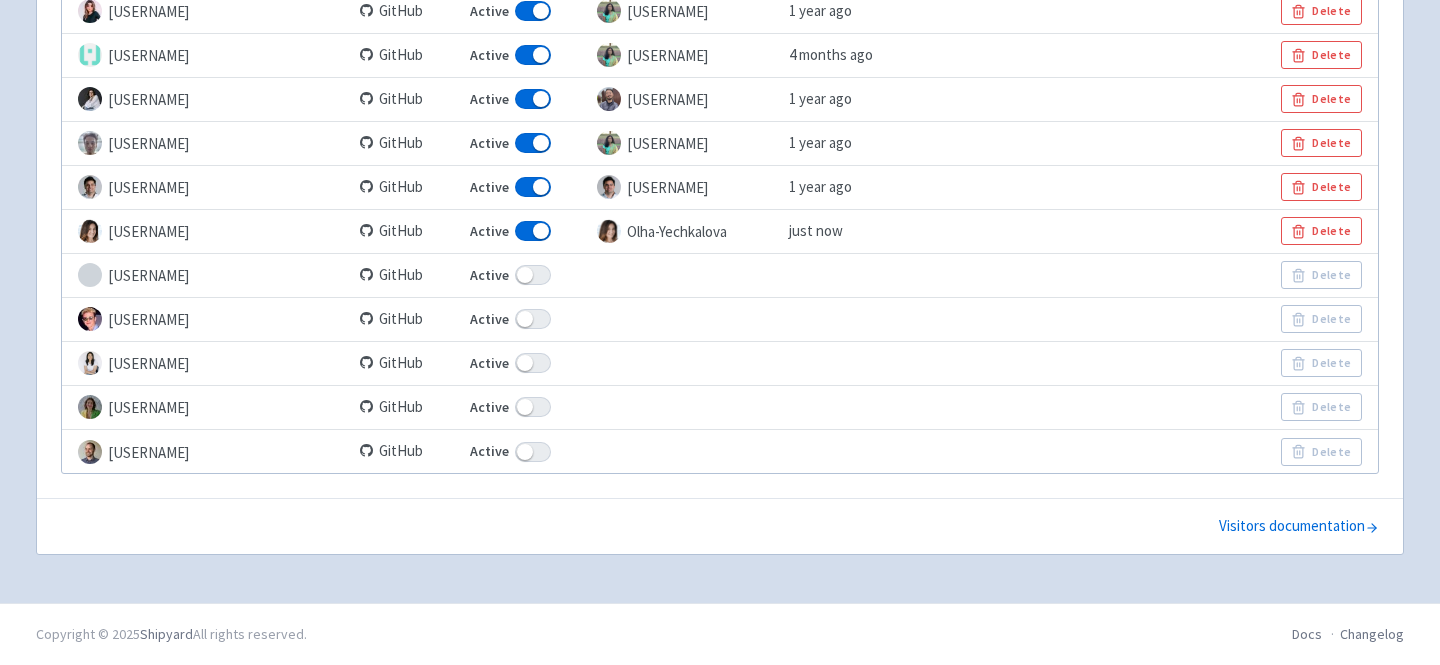 click at bounding box center (533, 407) 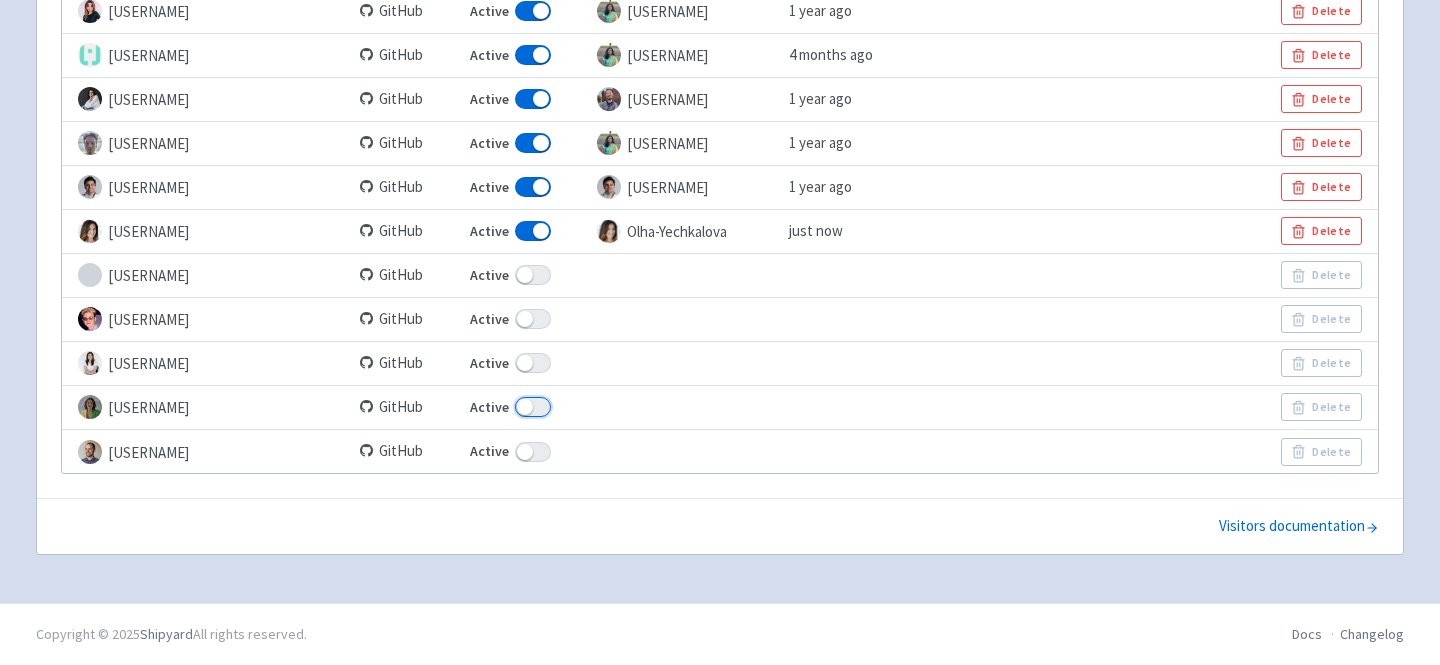 click on "Active" at bounding box center [476, 407] 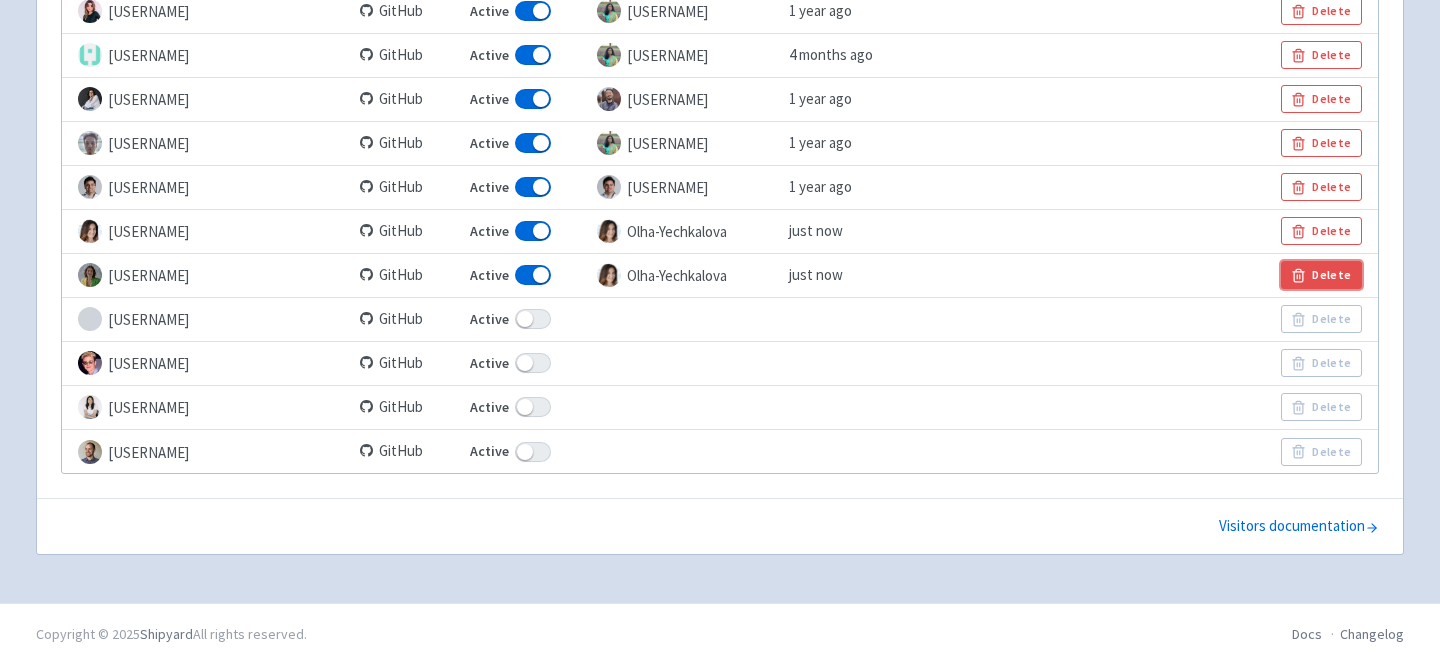 click on "Delete" at bounding box center [1321, 275] 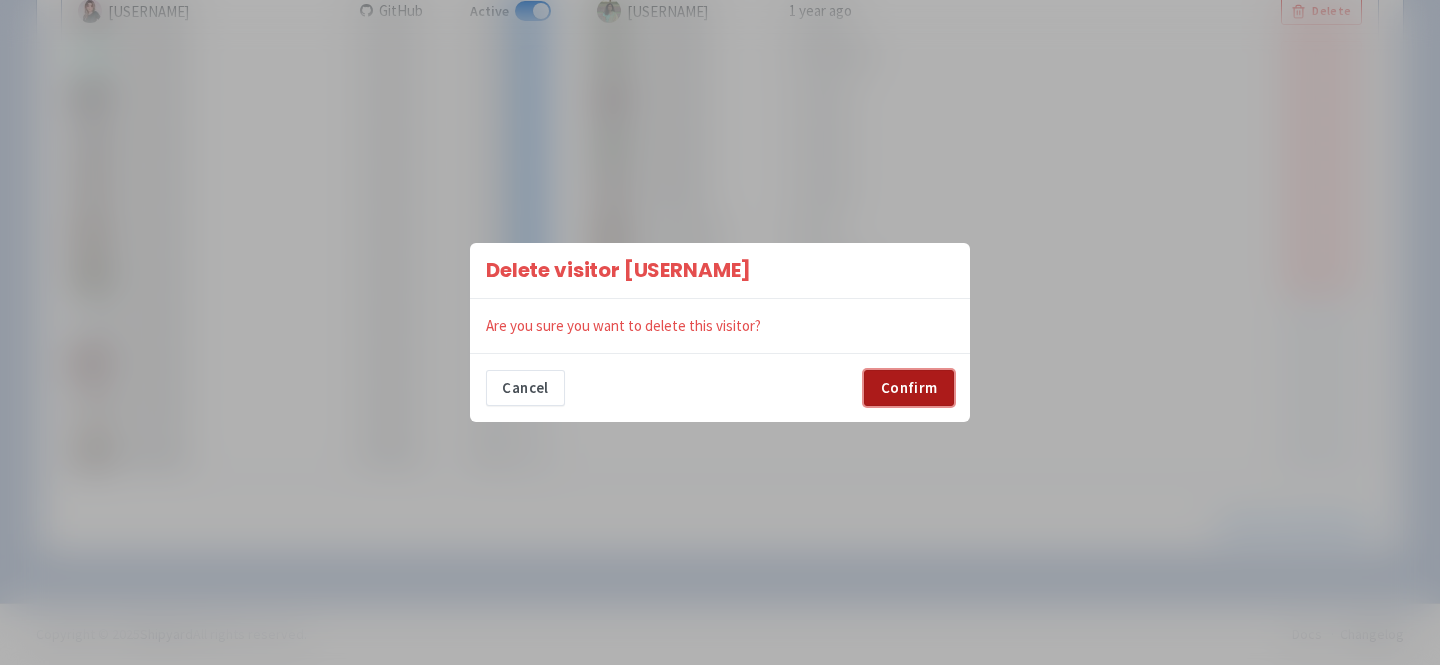 click on "Confirm" at bounding box center (909, 388) 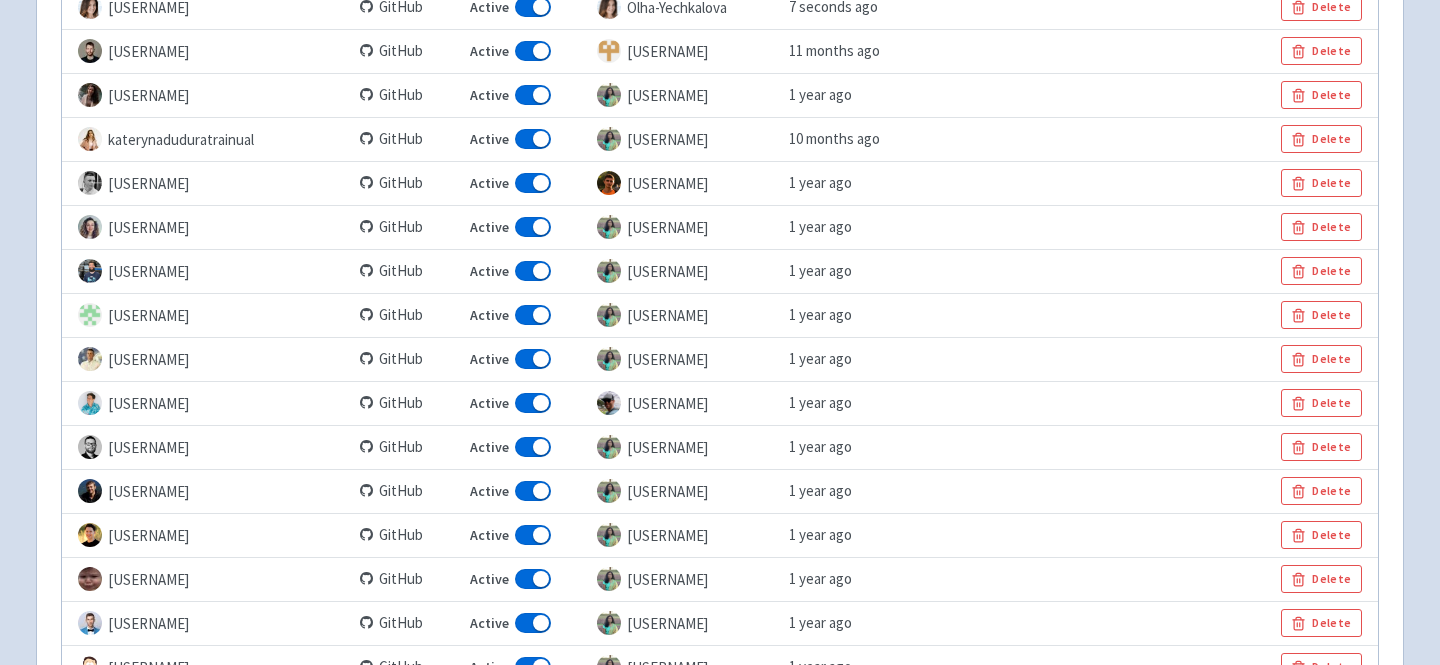 scroll, scrollTop: 0, scrollLeft: 0, axis: both 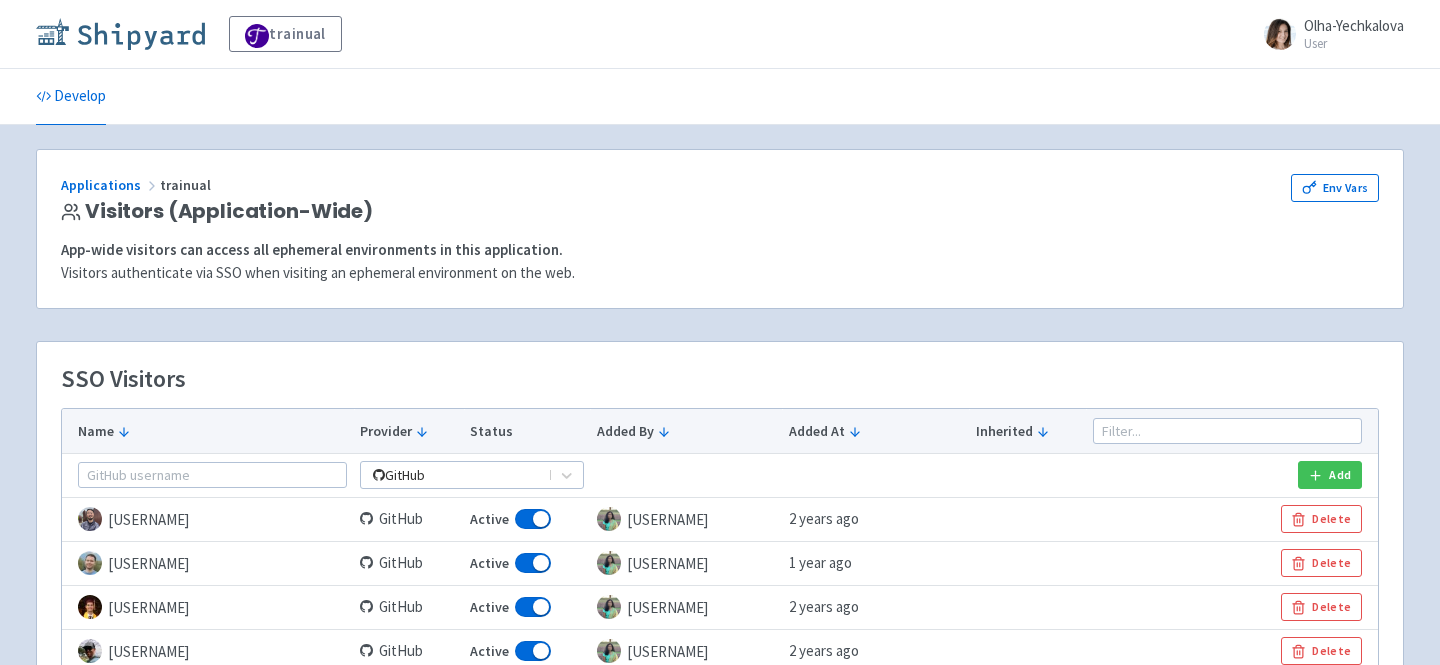 click at bounding box center [120, 34] 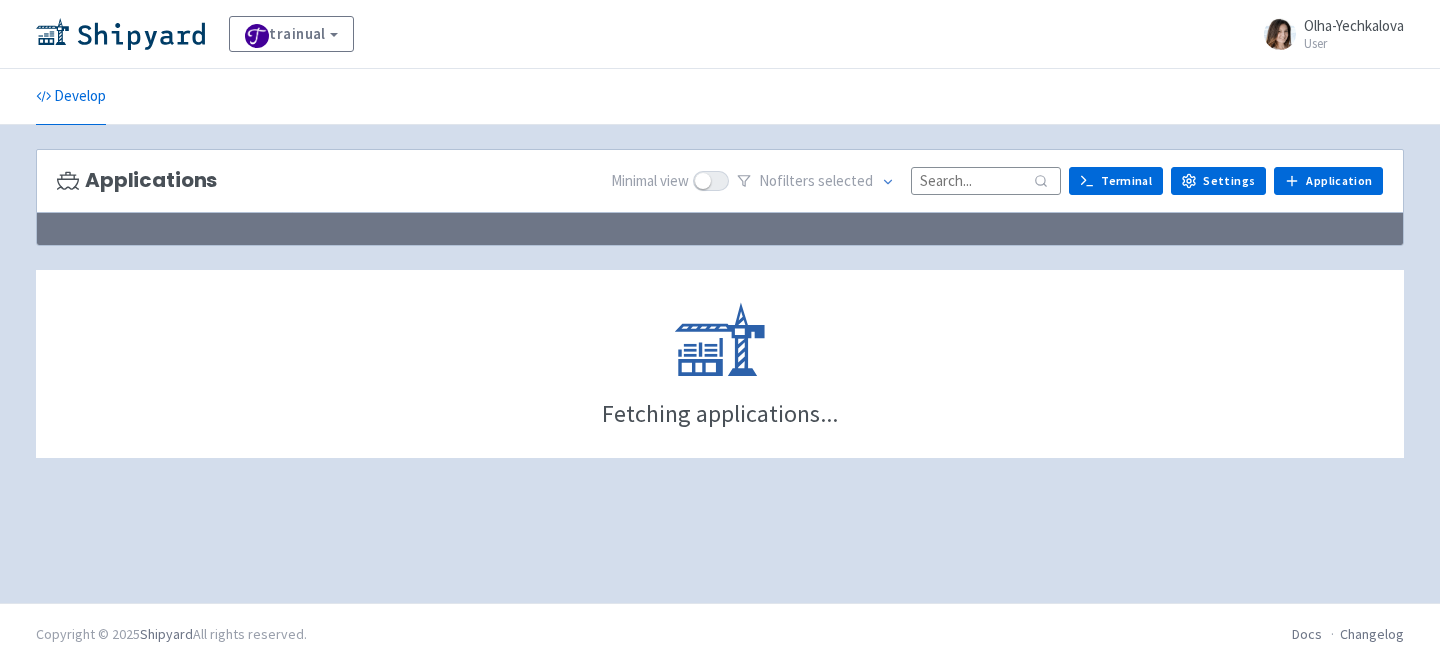 scroll, scrollTop: 0, scrollLeft: 0, axis: both 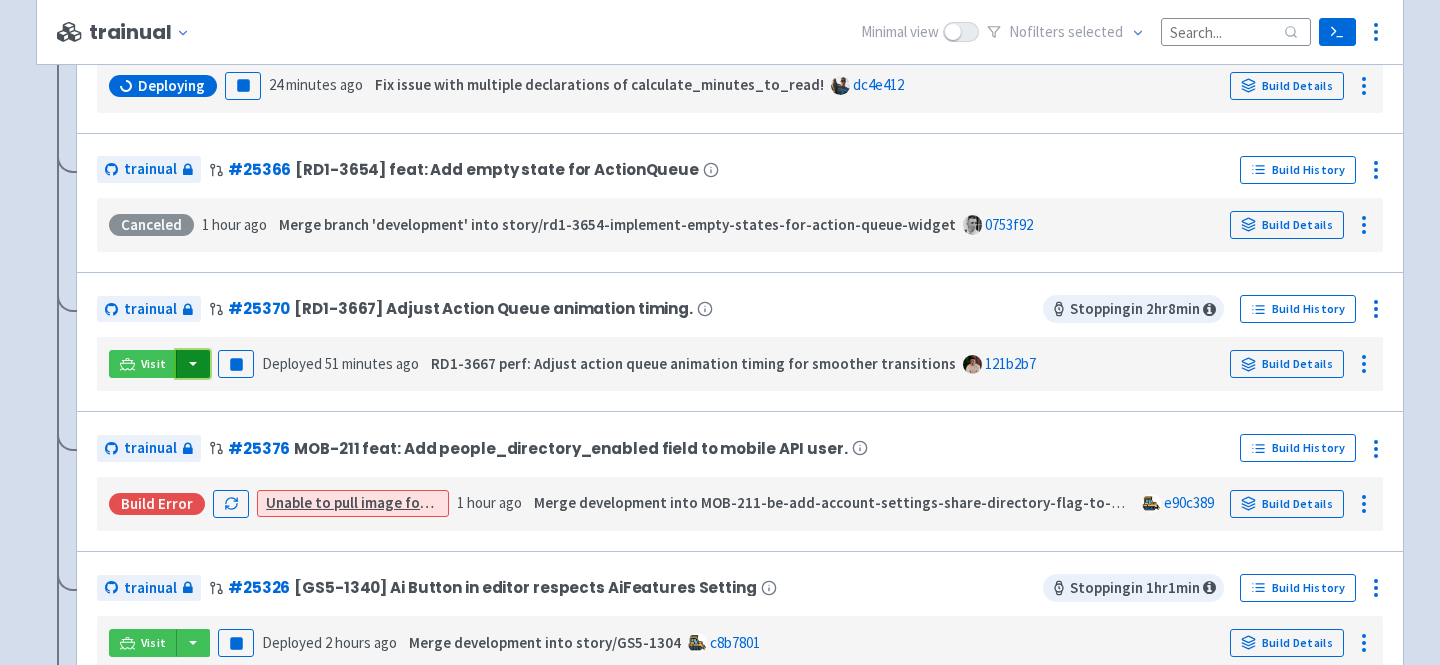 click at bounding box center [193, 364] 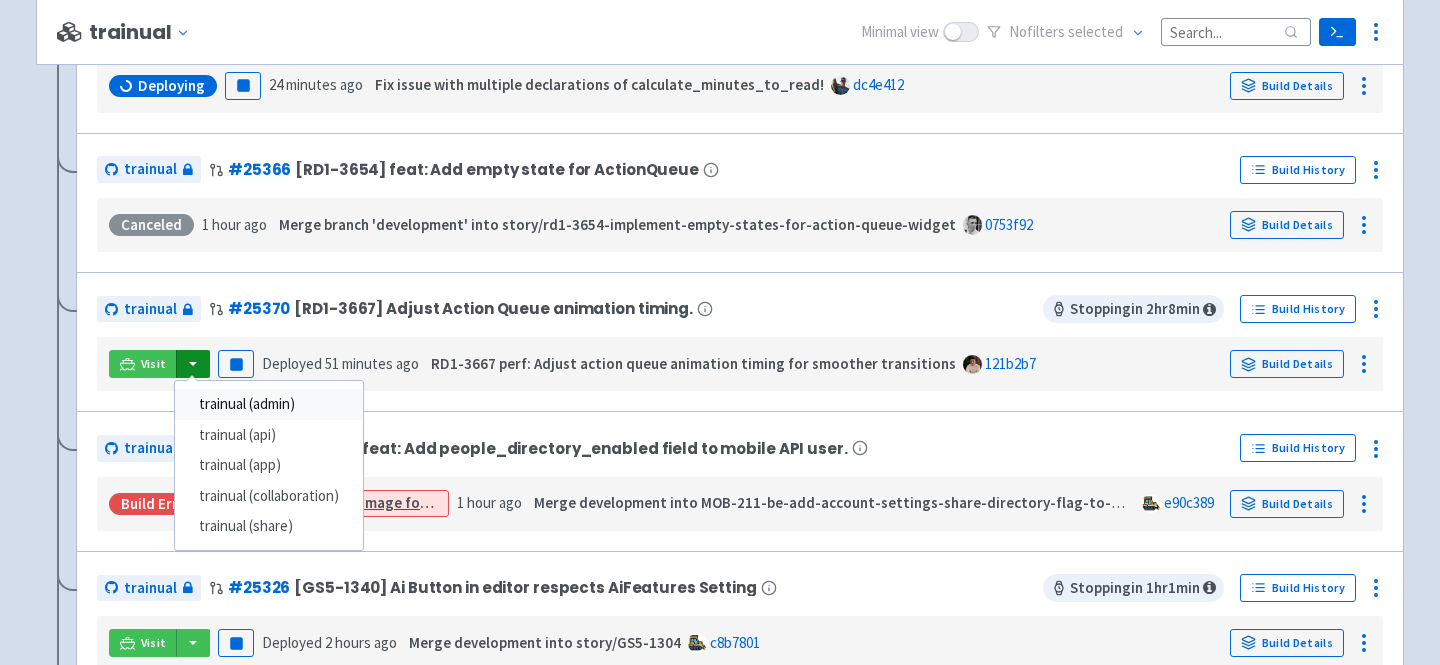 click on "trainual (admin)" at bounding box center [269, 404] 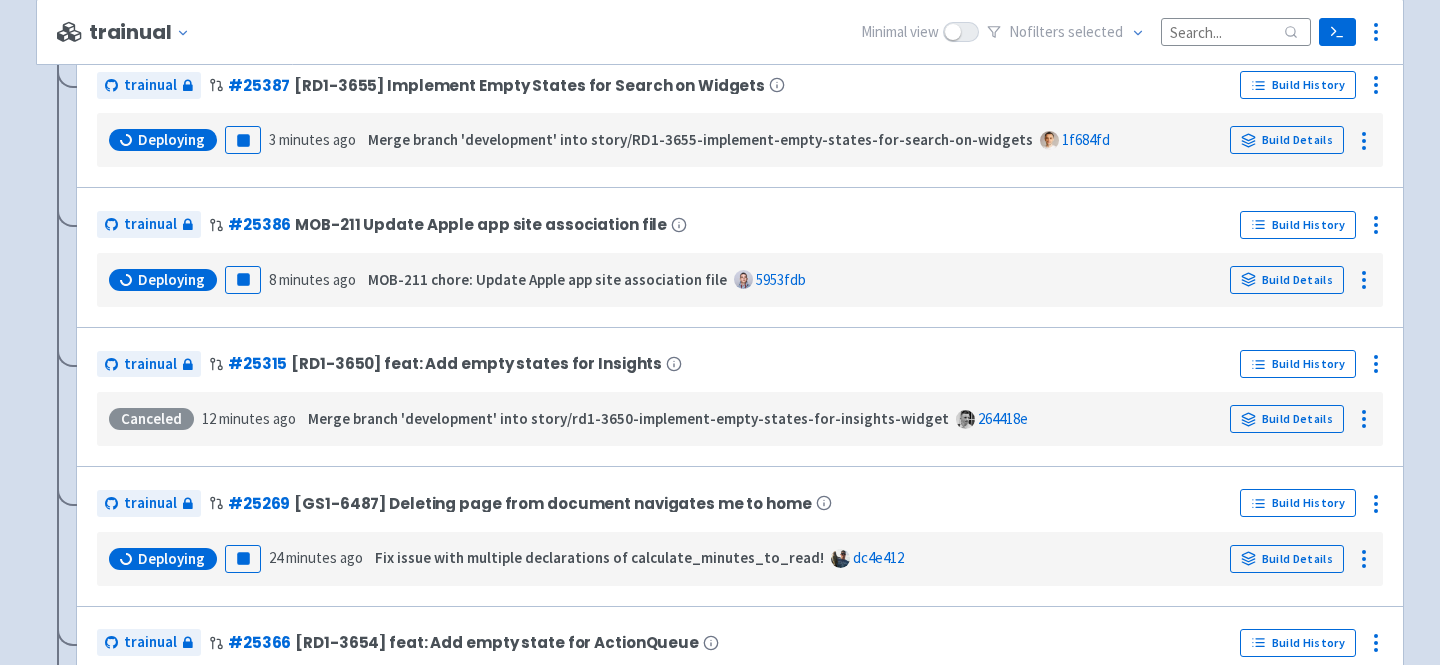 scroll, scrollTop: 0, scrollLeft: 0, axis: both 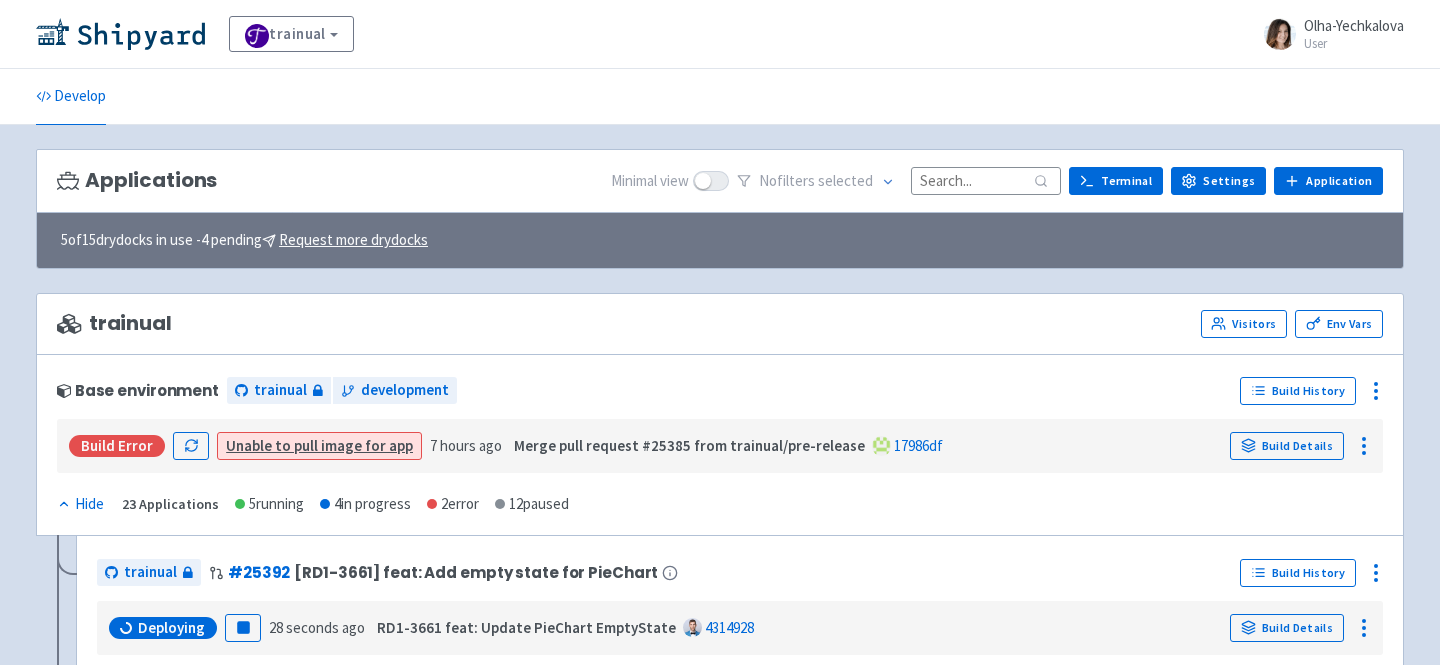 click at bounding box center [986, 180] 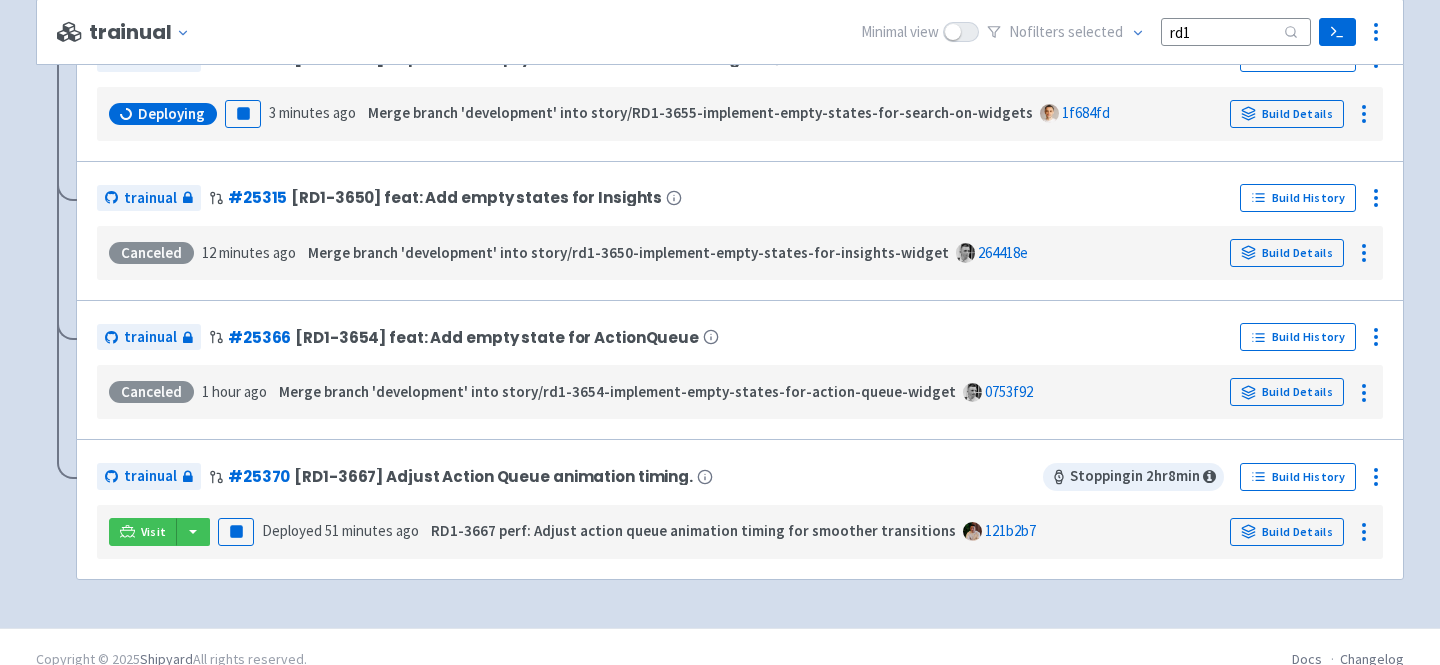 scroll, scrollTop: 501, scrollLeft: 0, axis: vertical 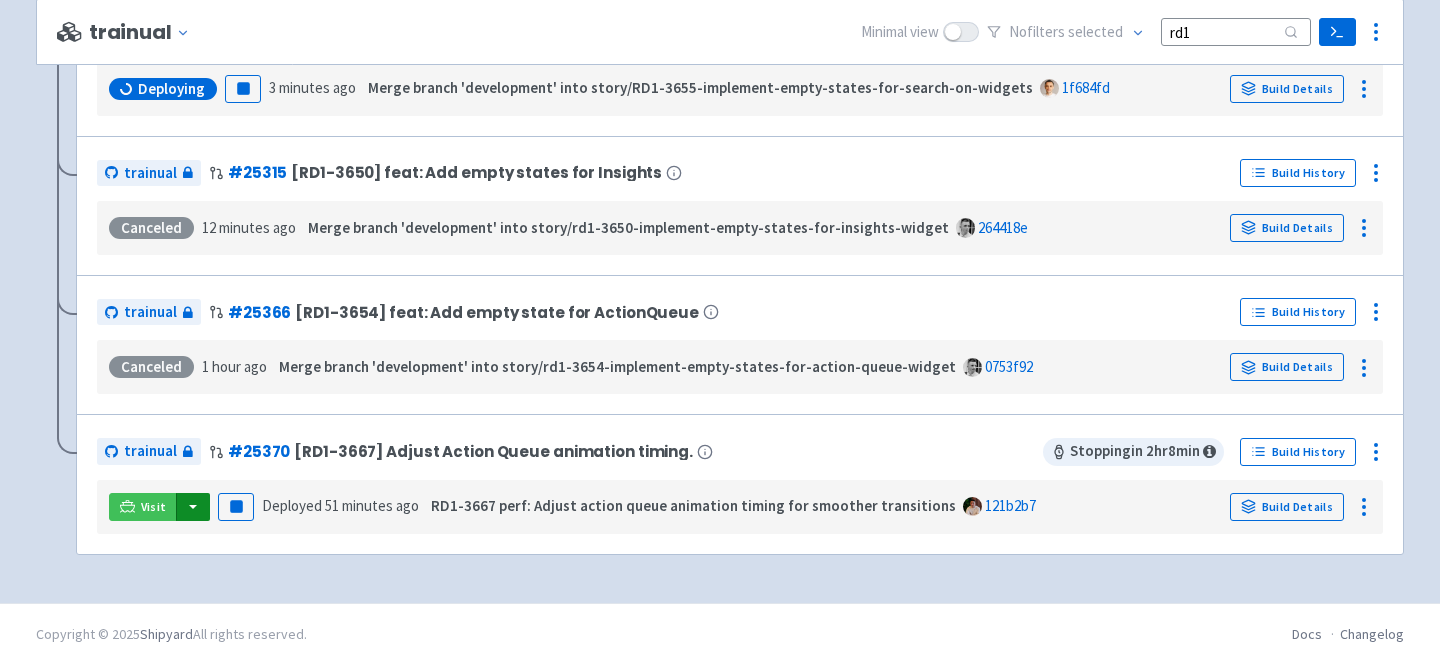 type on "rd1" 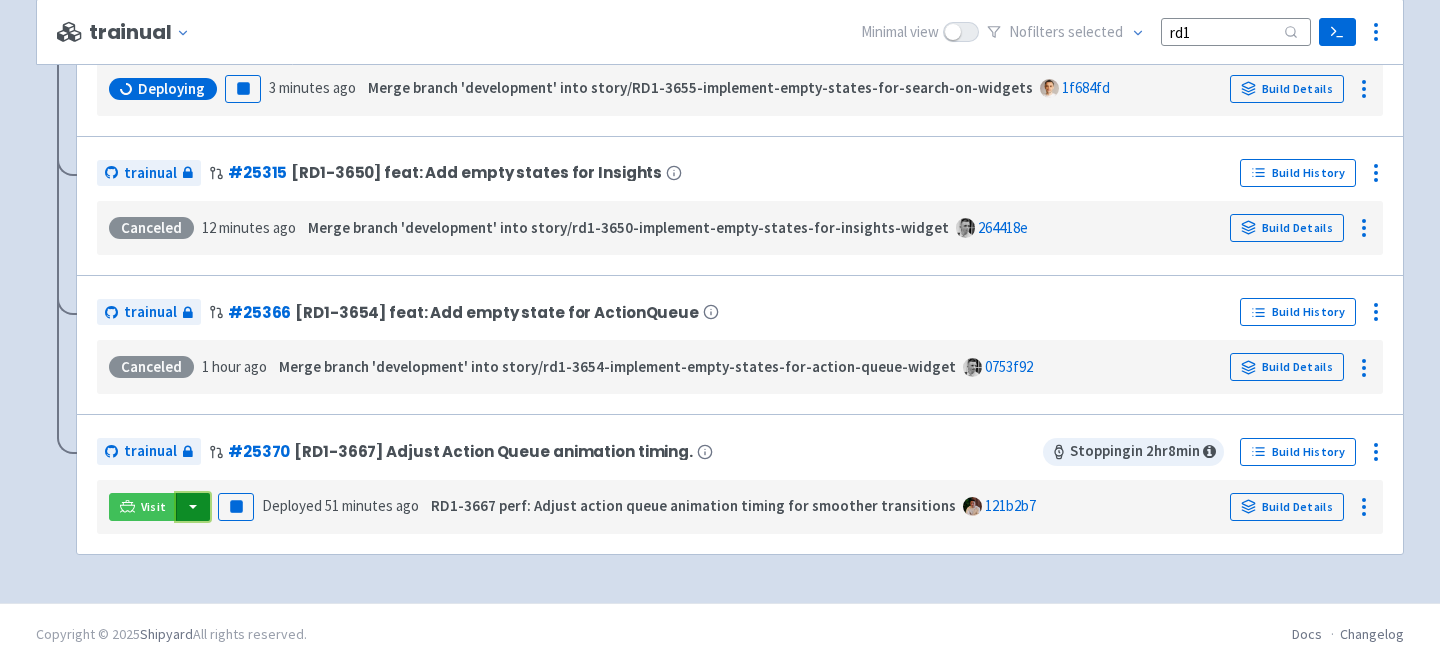 click at bounding box center [193, 507] 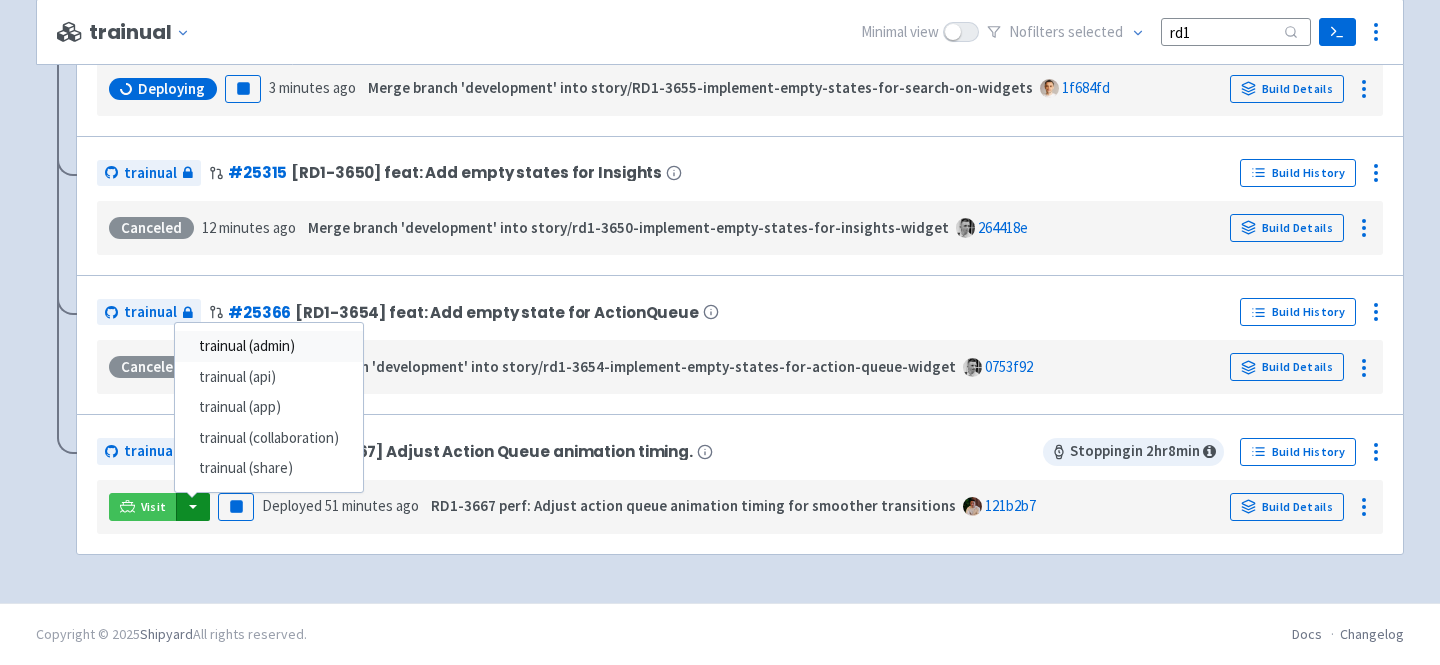 click on "trainual (admin)" at bounding box center (269, 346) 